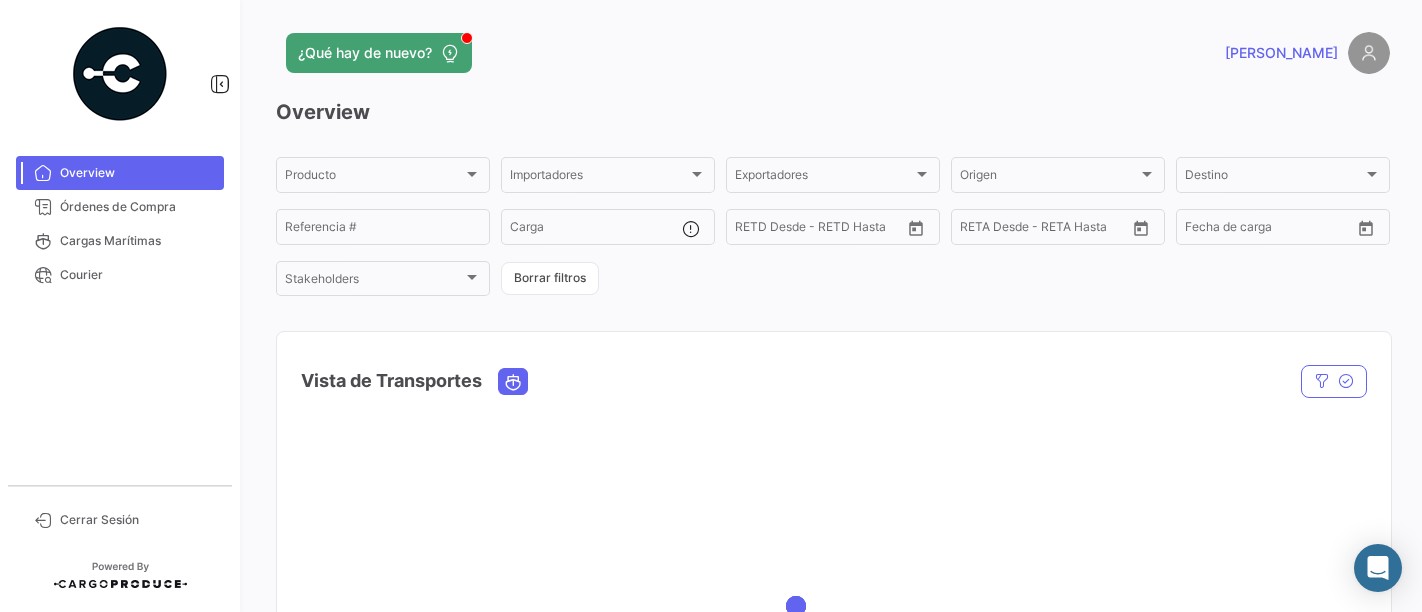 scroll, scrollTop: 0, scrollLeft: 0, axis: both 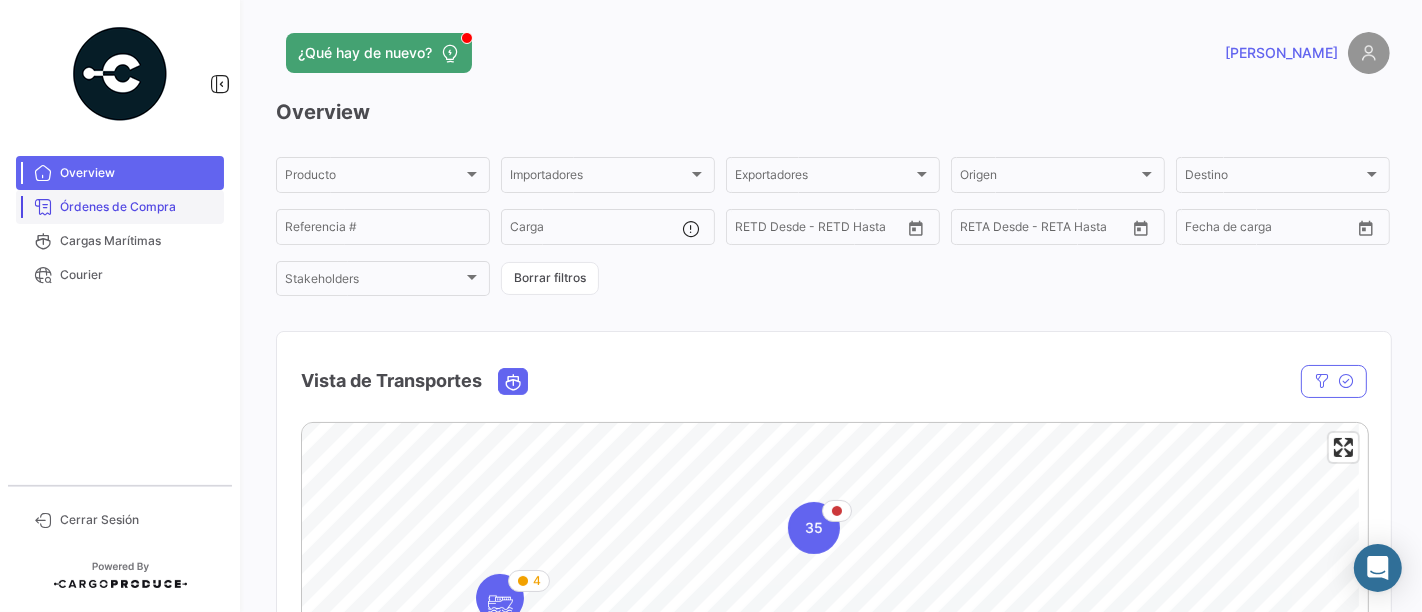 click on "Órdenes de Compra" at bounding box center (120, 207) 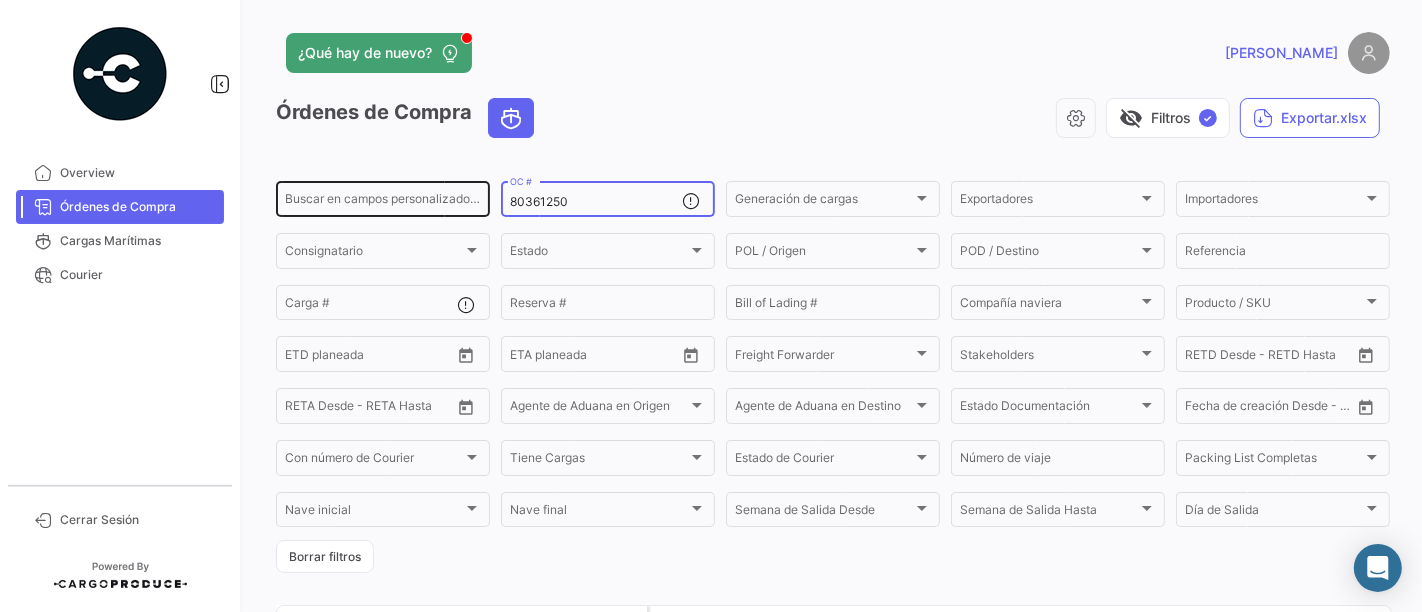 drag, startPoint x: 602, startPoint y: 200, endPoint x: 478, endPoint y: 197, distance: 124.036285 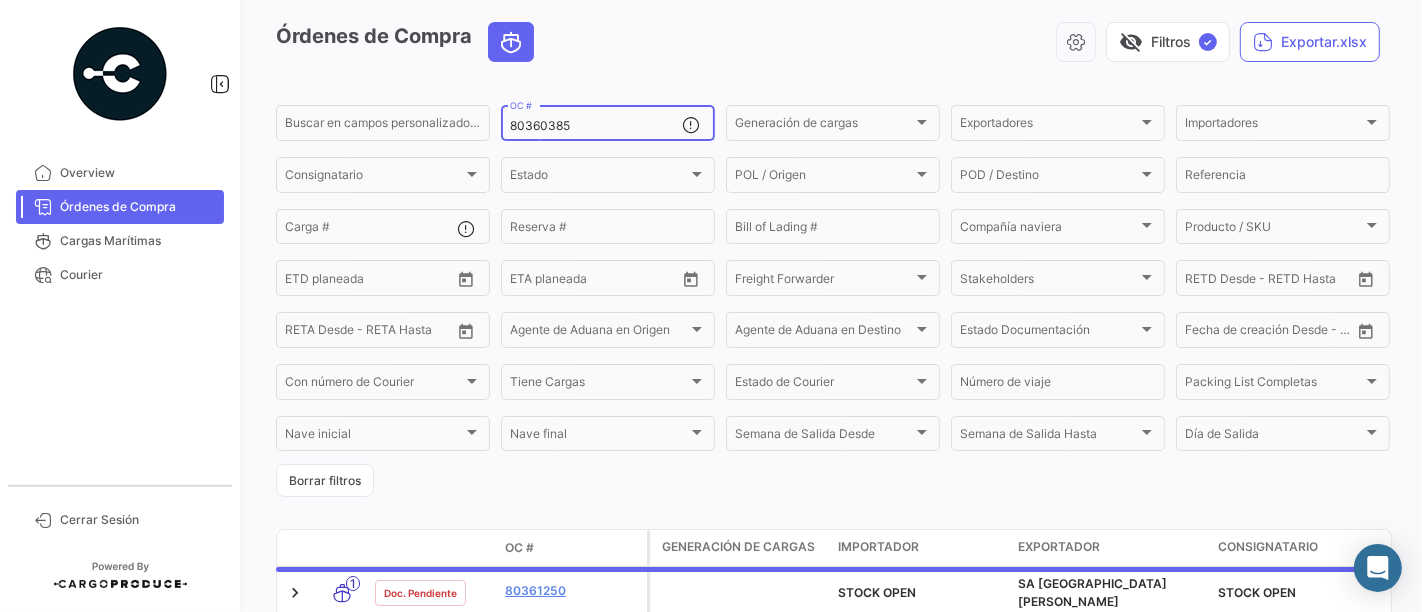 scroll, scrollTop: 183, scrollLeft: 0, axis: vertical 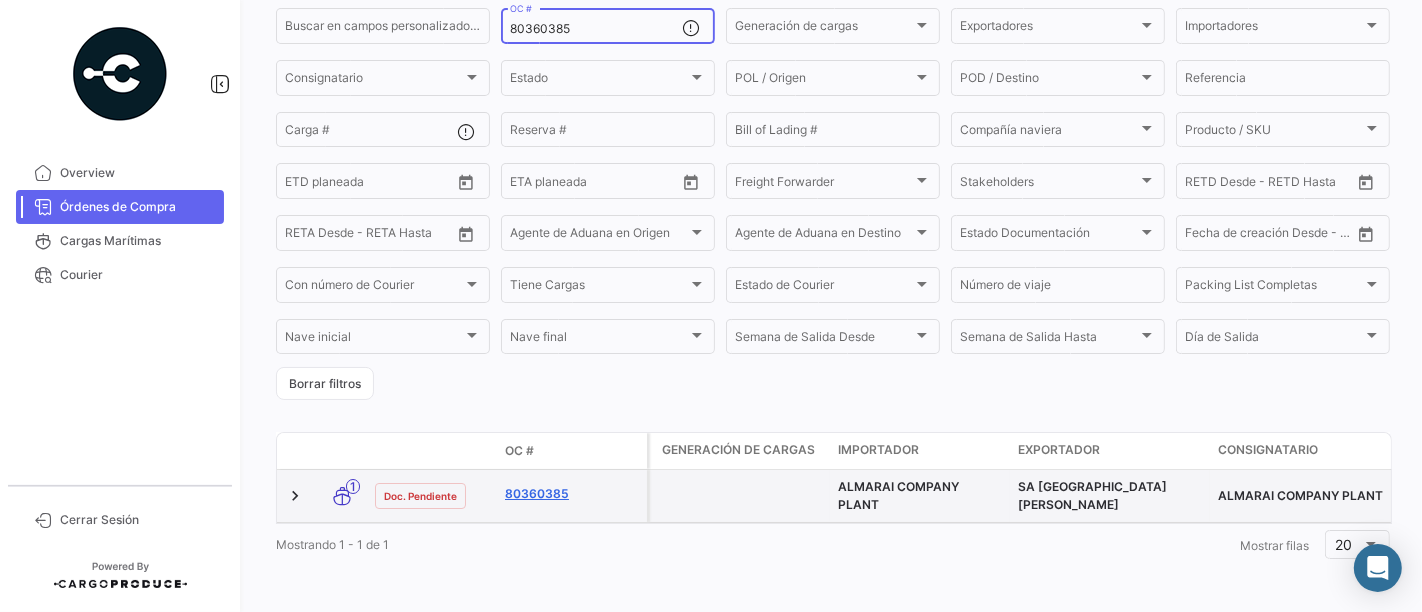 type on "80360385" 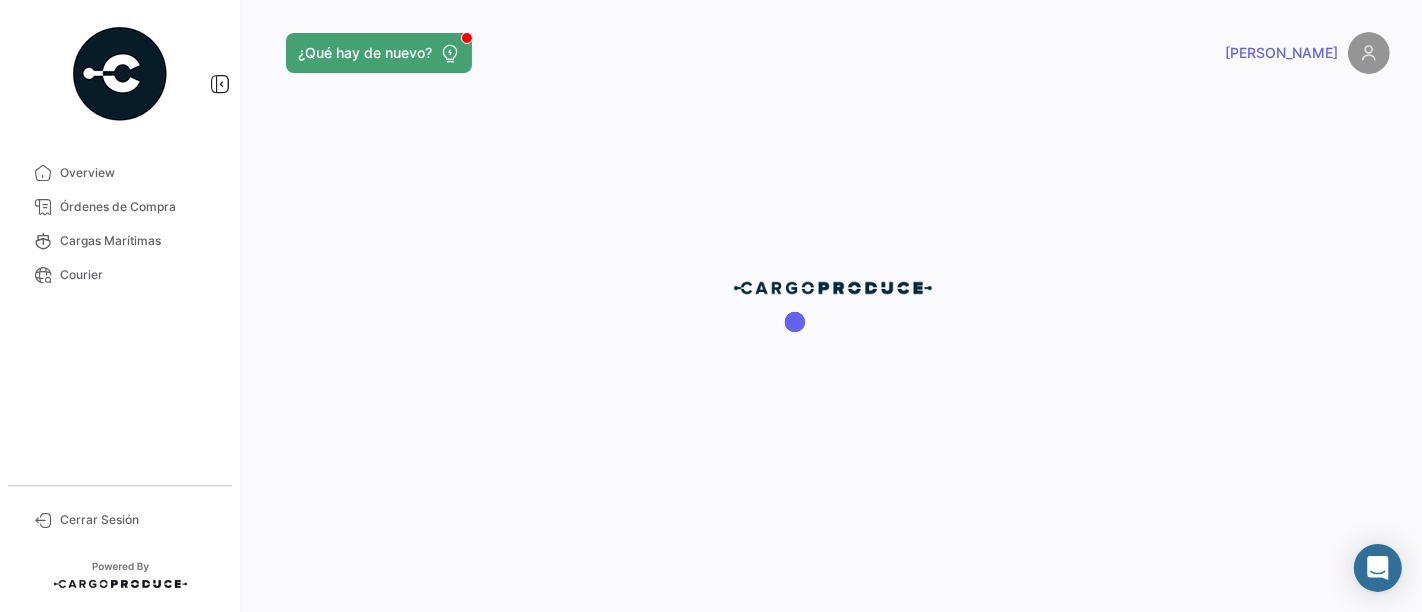 scroll, scrollTop: 0, scrollLeft: 0, axis: both 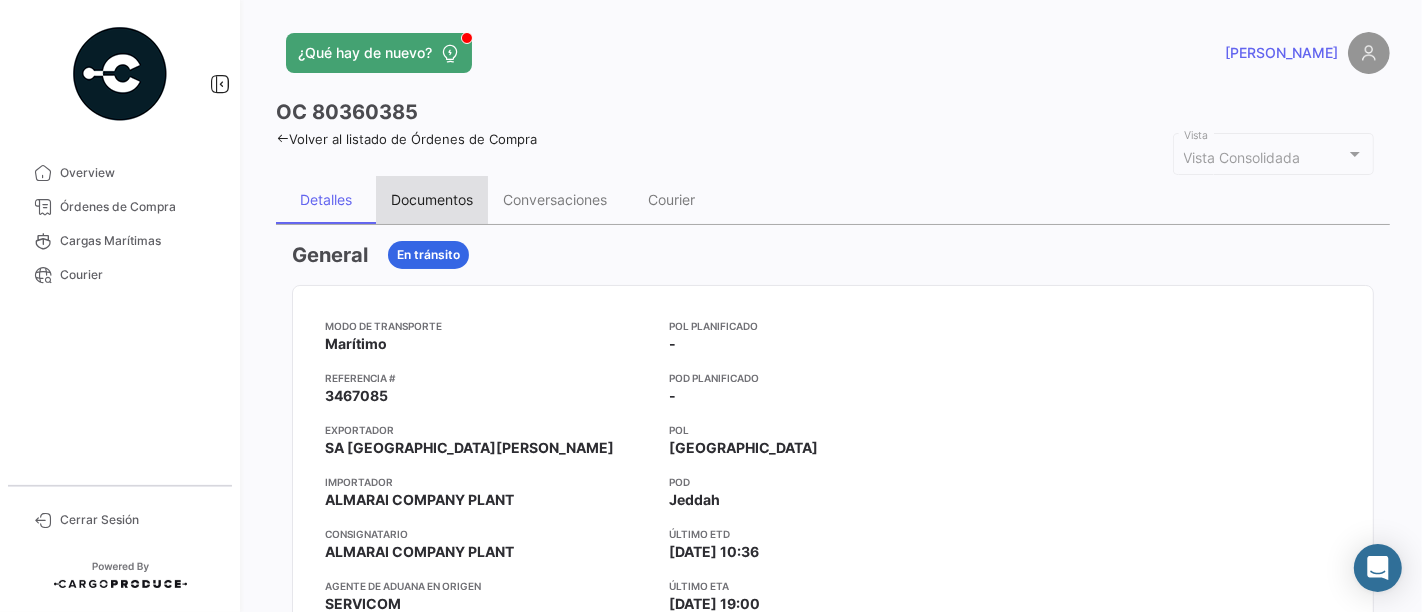 click on "Documentos" at bounding box center [432, 200] 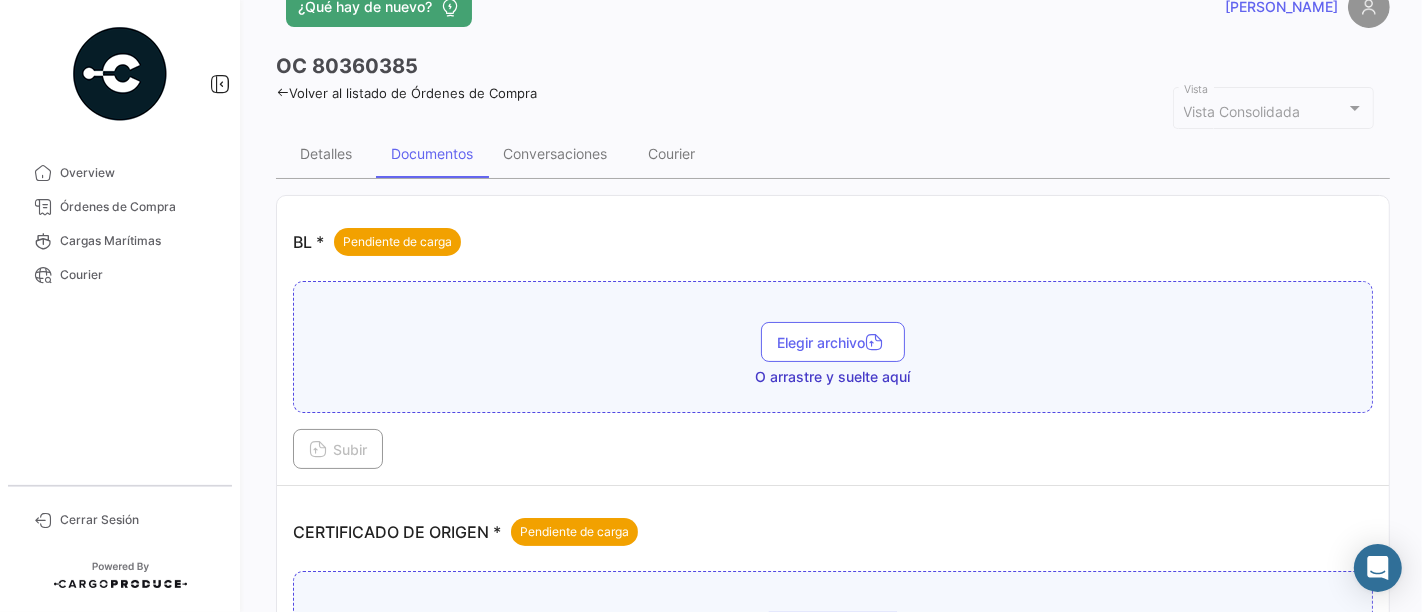 scroll, scrollTop: 111, scrollLeft: 0, axis: vertical 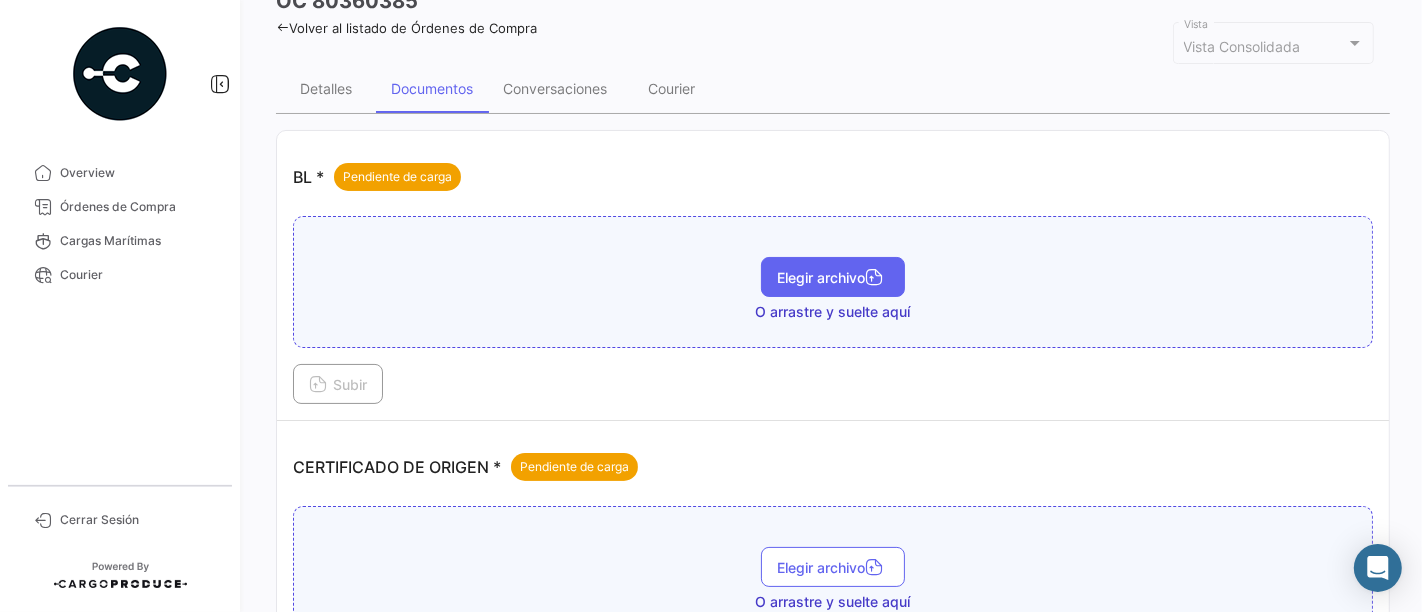 click on "Elegir archivo" at bounding box center (833, 277) 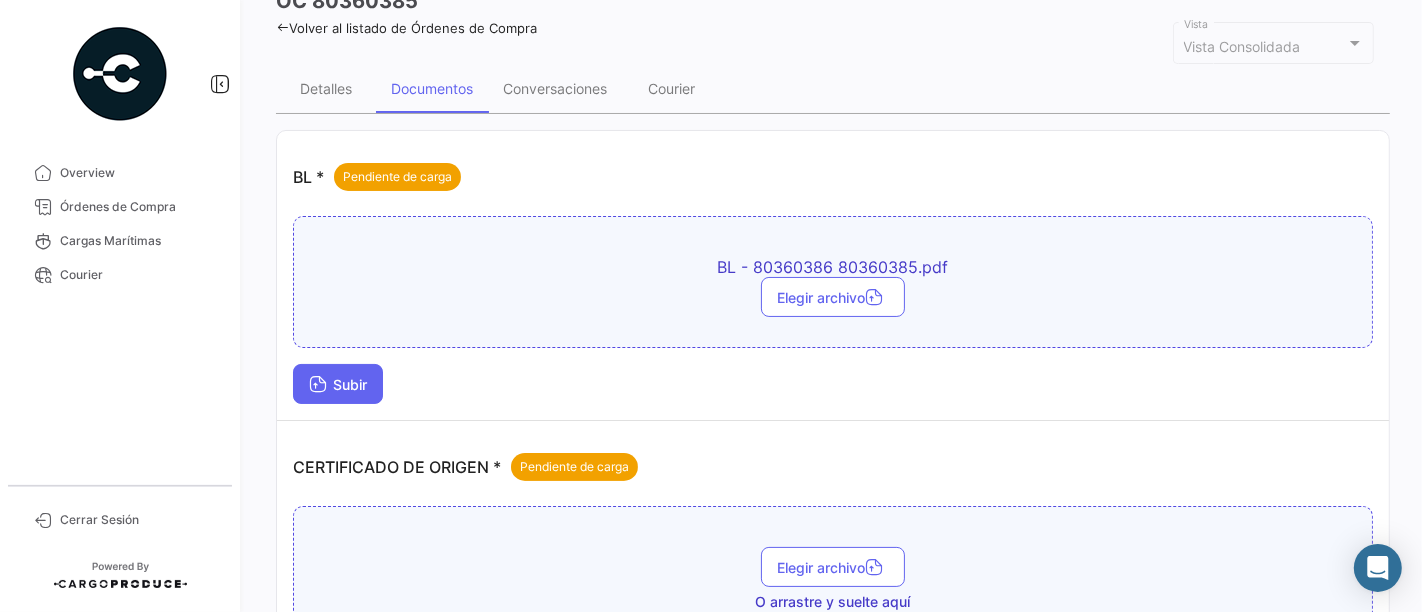 click on "Subir" at bounding box center (338, 384) 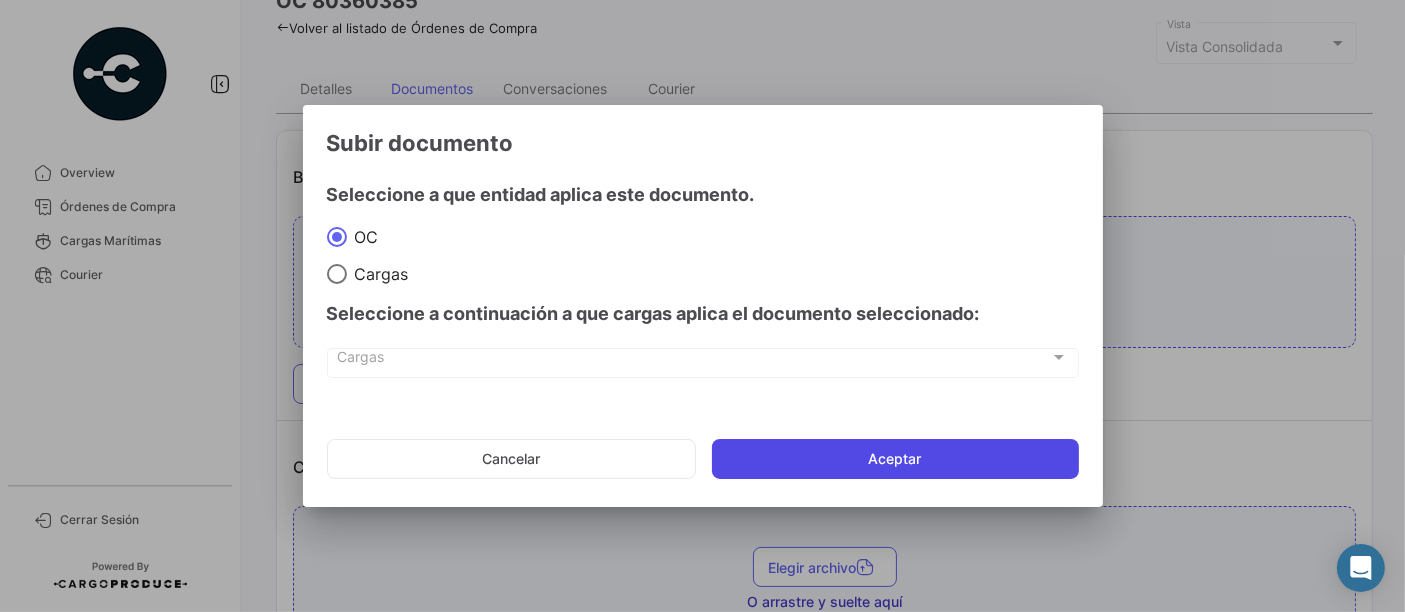 click on "Aceptar" 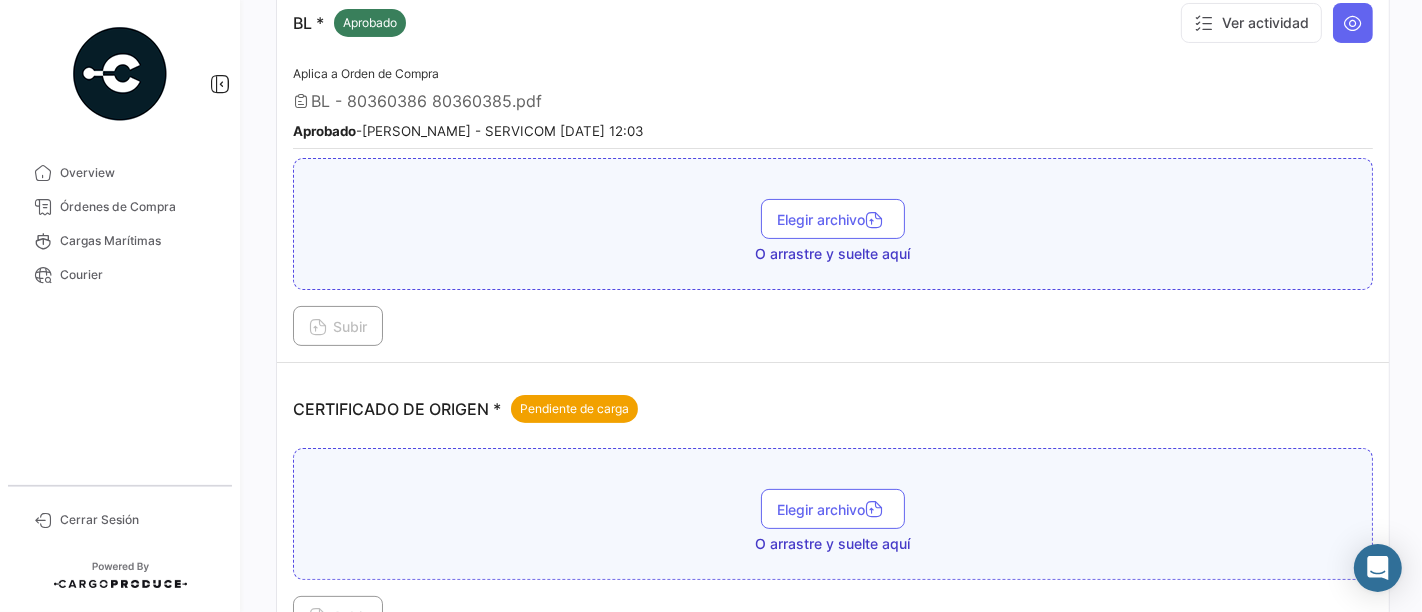 scroll, scrollTop: 333, scrollLeft: 0, axis: vertical 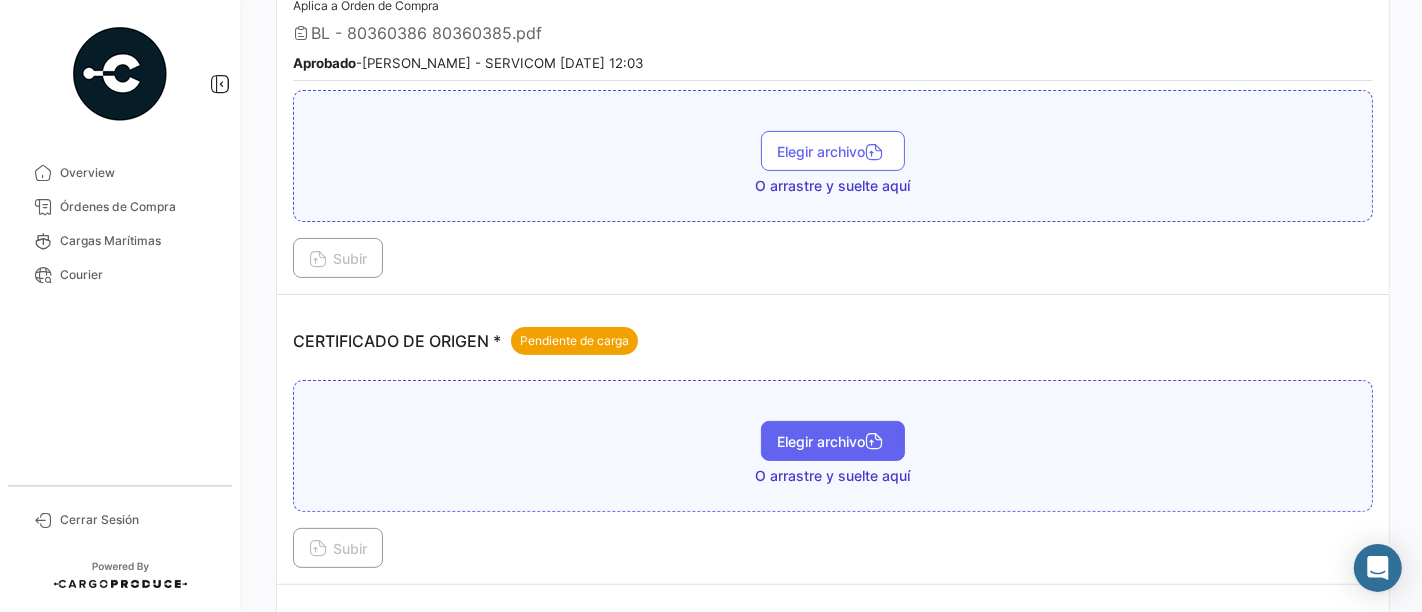 click on "Elegir archivo" at bounding box center (833, 441) 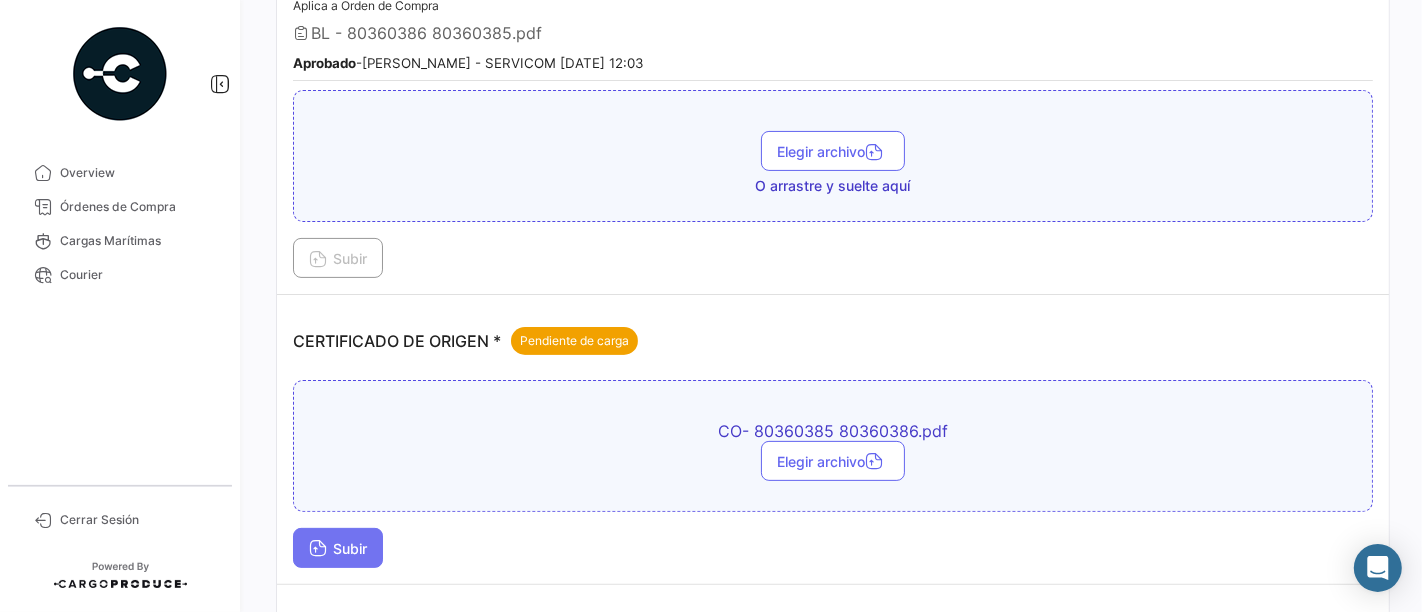 click on "Subir" at bounding box center (338, 548) 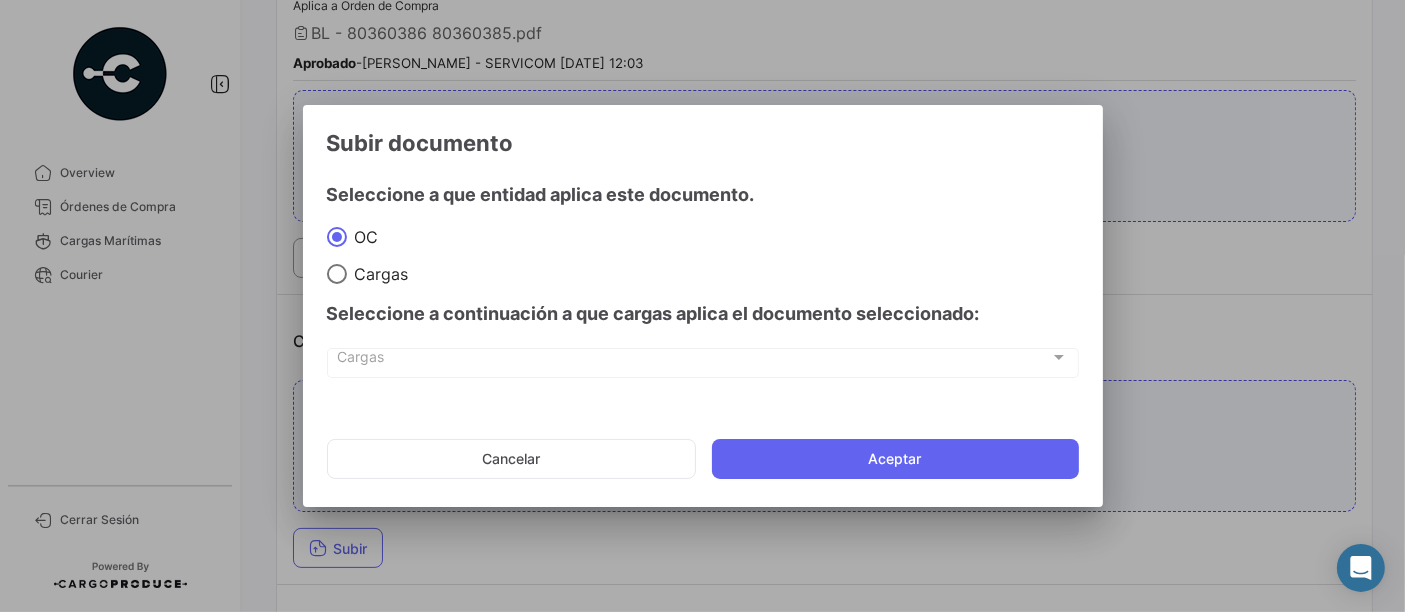click on "Cancelar   Aceptar" 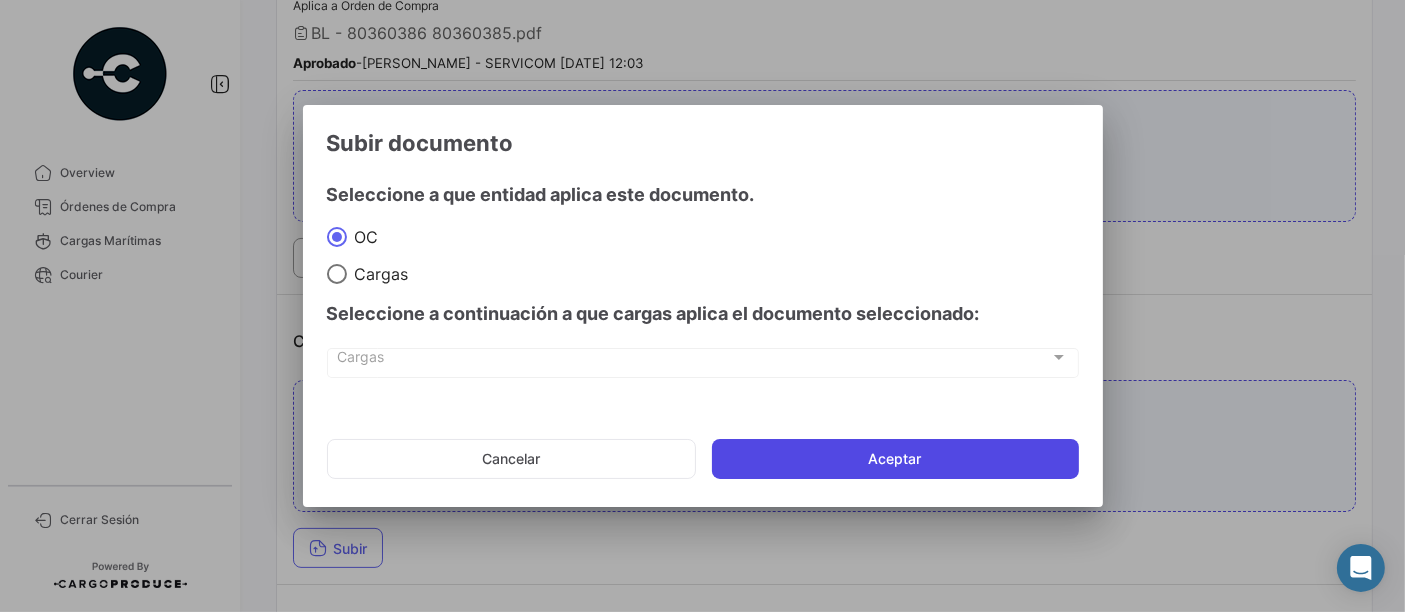 click on "Aceptar" 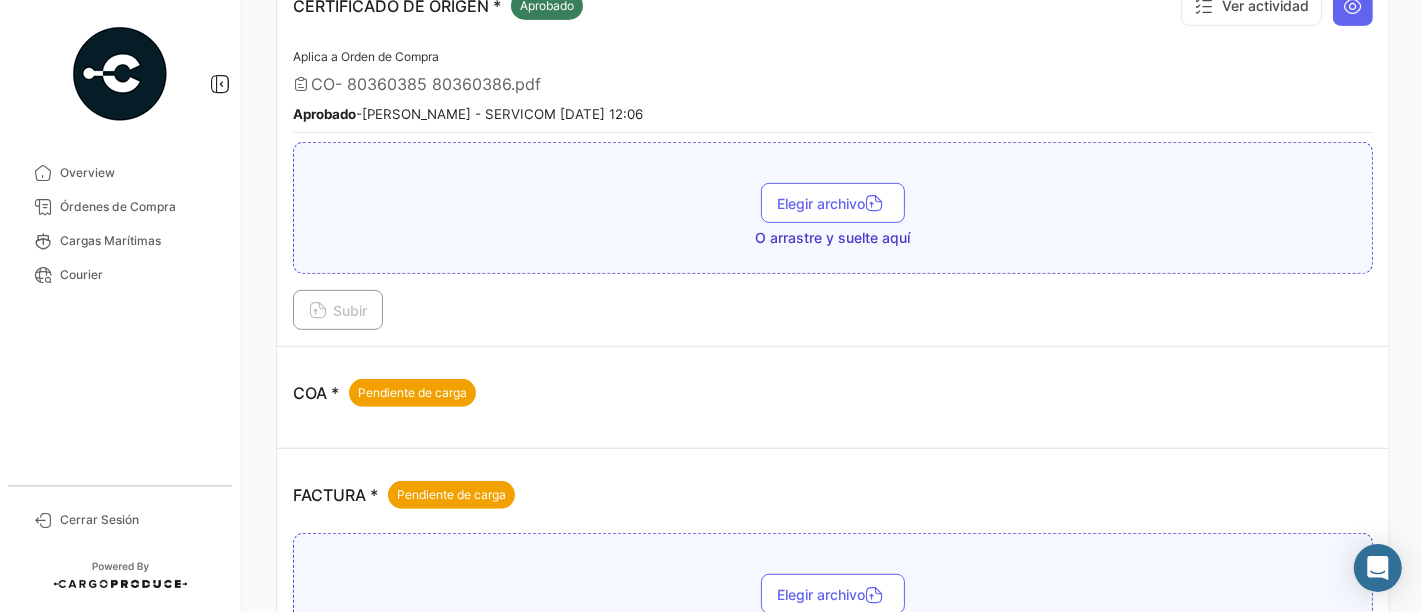 scroll, scrollTop: 888, scrollLeft: 0, axis: vertical 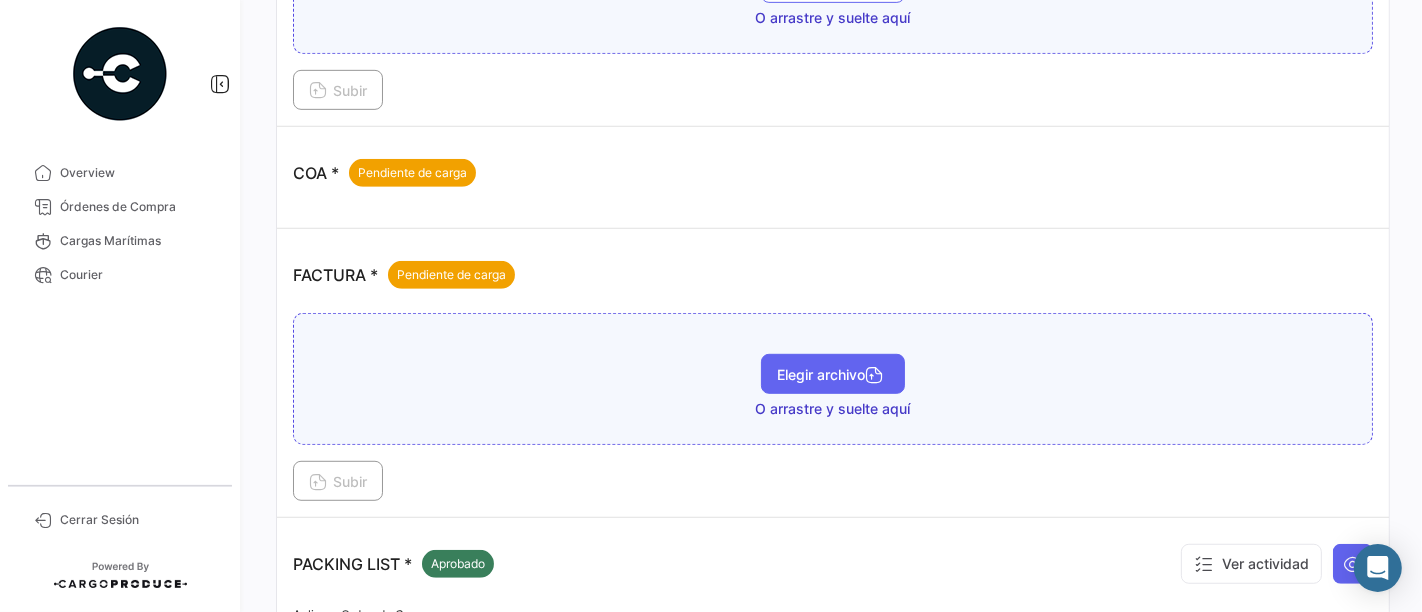 click on "Elegir archivo" at bounding box center [833, 374] 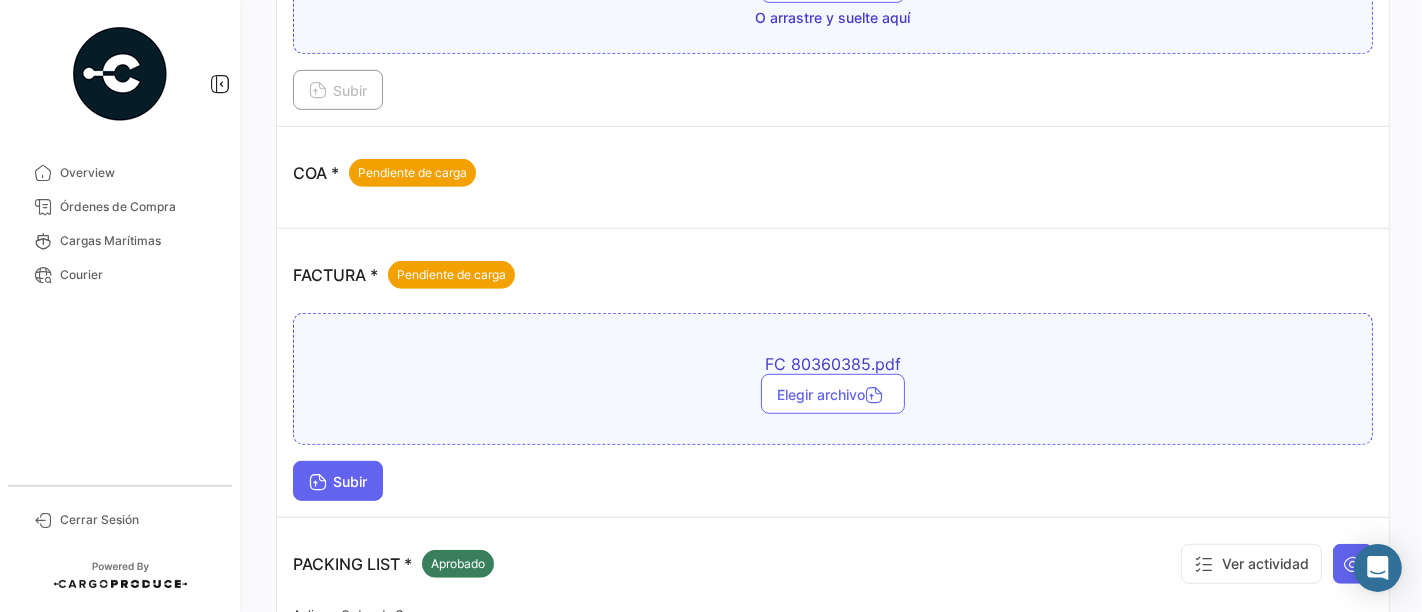 click on "Subir" at bounding box center (338, 481) 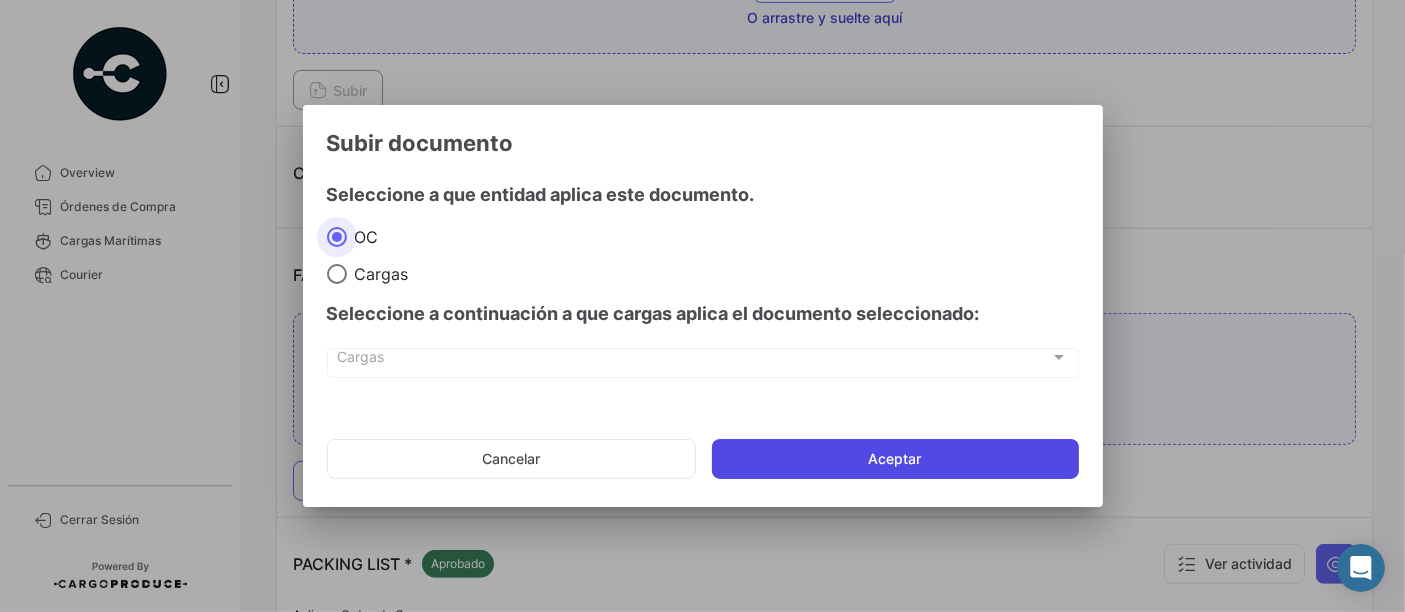 click on "Aceptar" 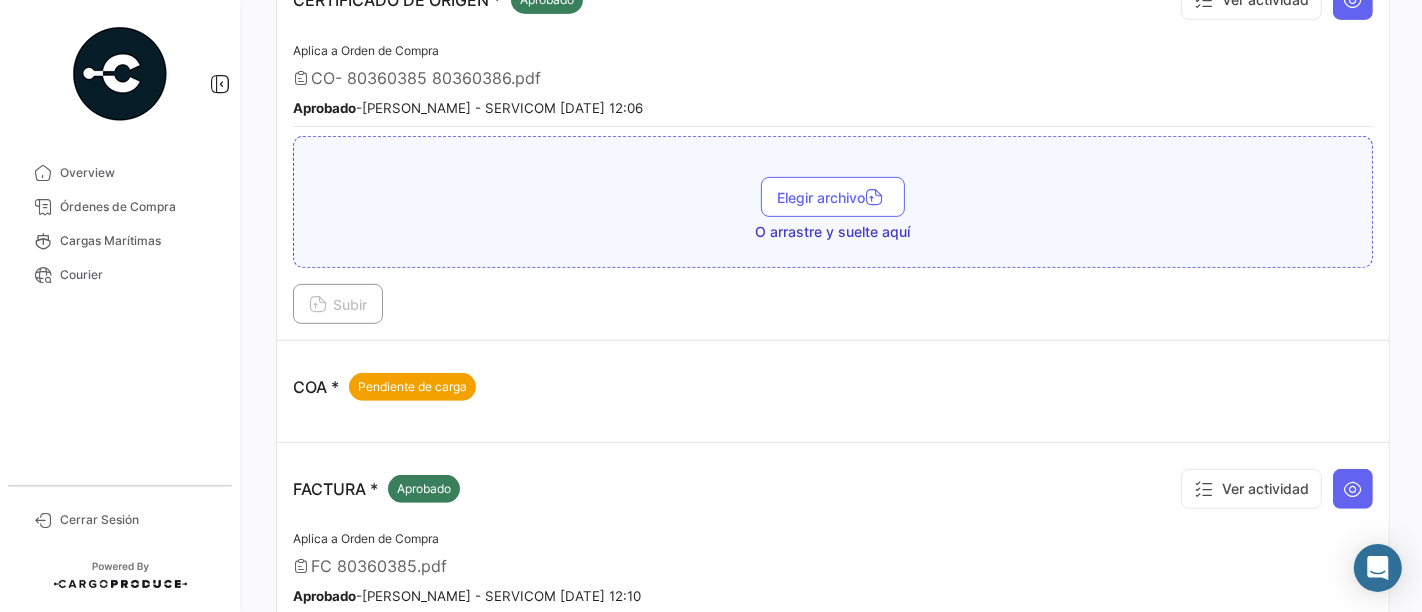scroll, scrollTop: 666, scrollLeft: 0, axis: vertical 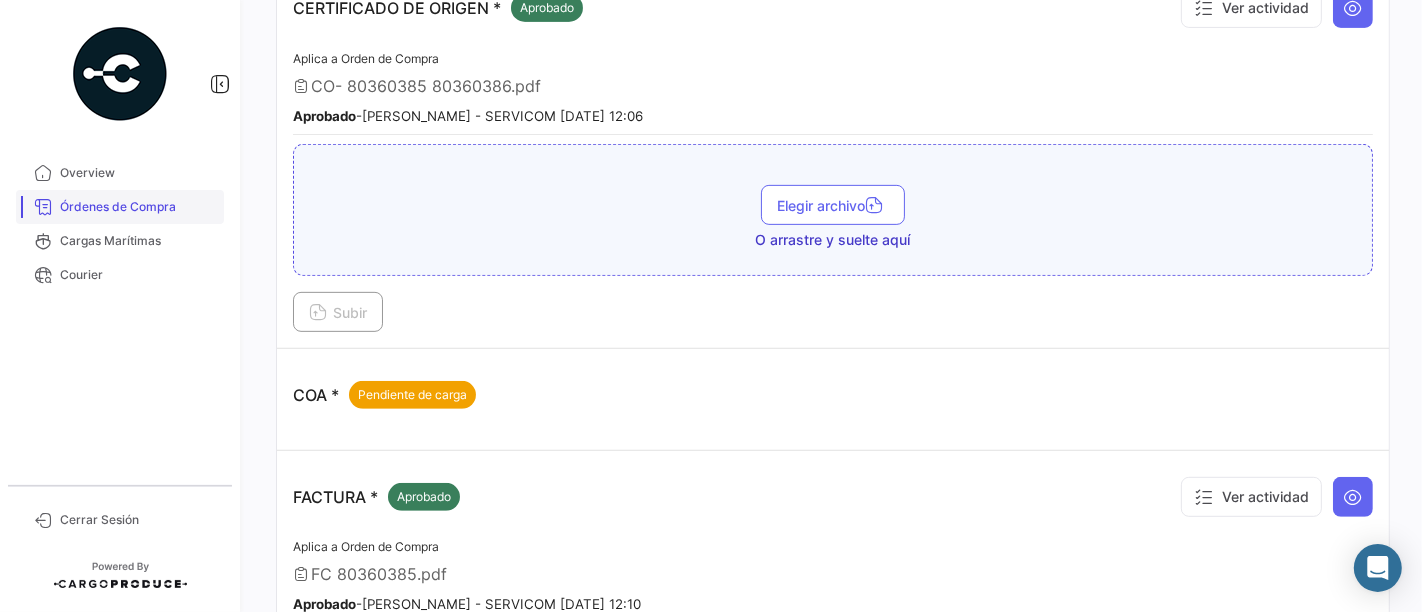 click on "Órdenes de Compra" at bounding box center [120, 207] 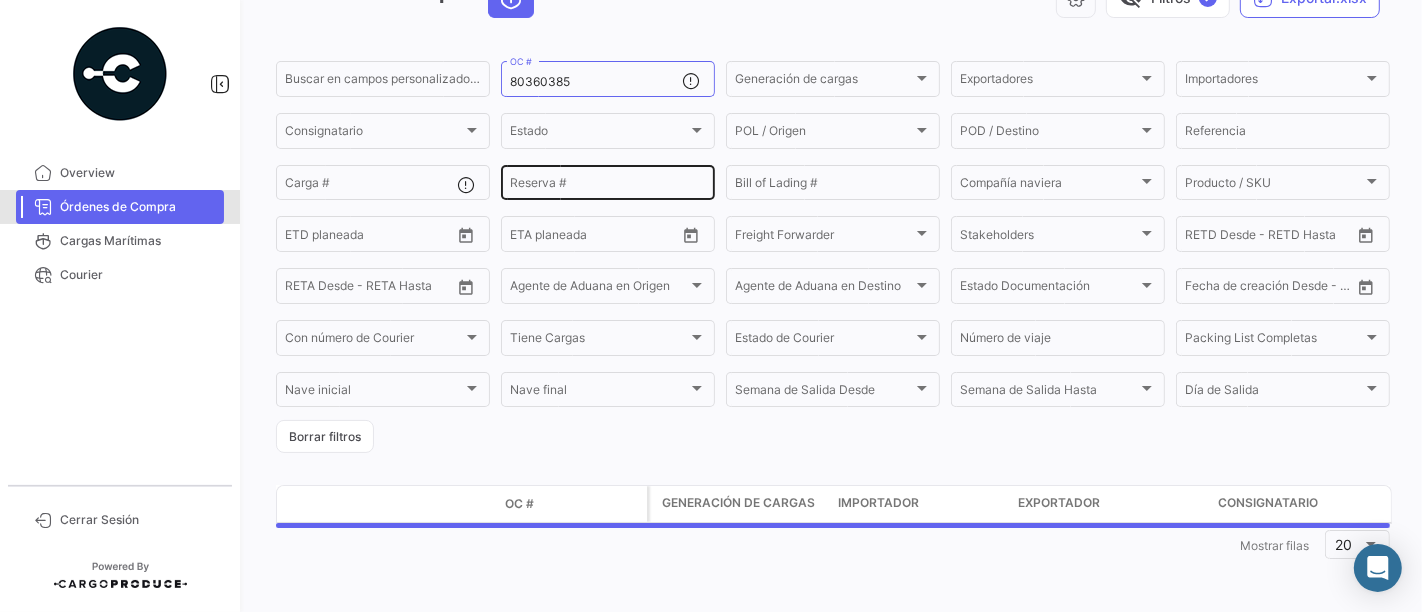 scroll, scrollTop: 0, scrollLeft: 0, axis: both 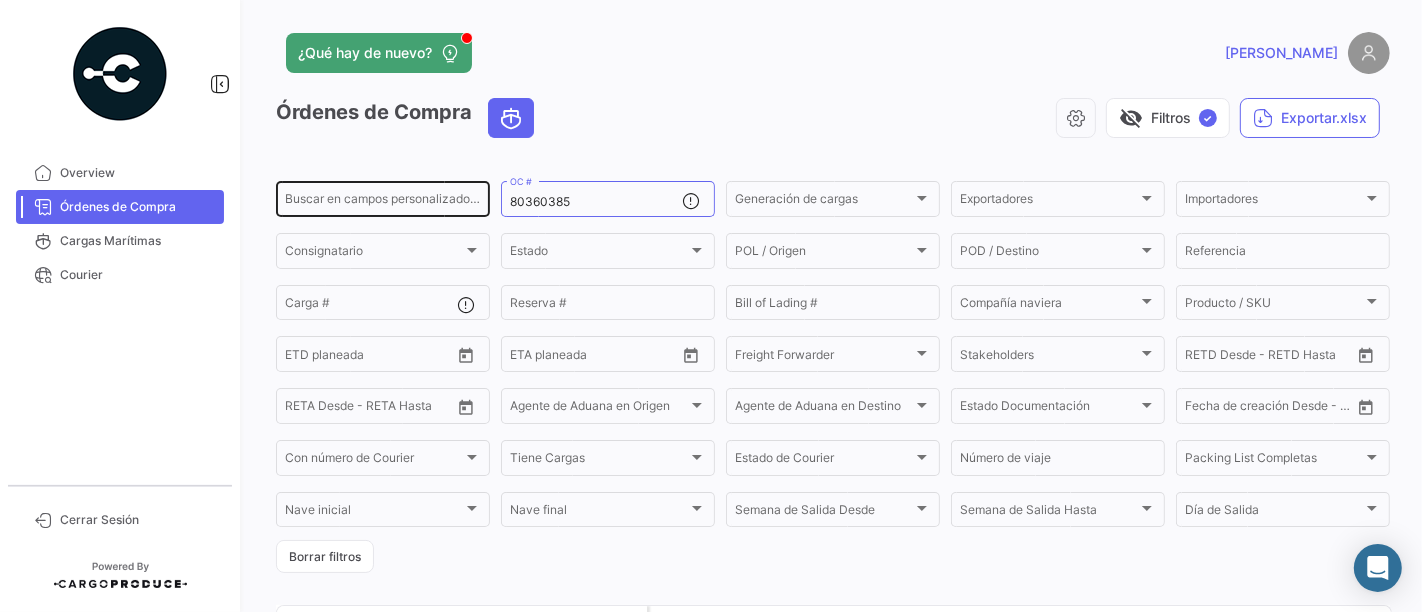 drag, startPoint x: 495, startPoint y: 198, endPoint x: 447, endPoint y: 198, distance: 48 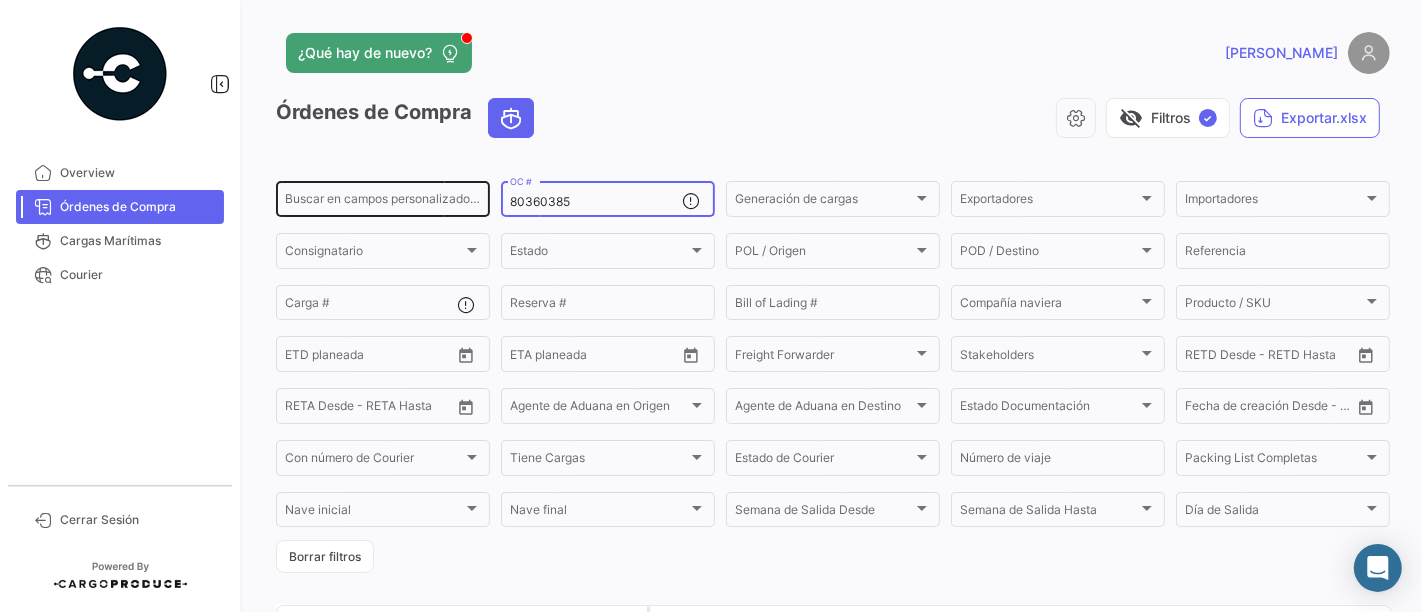 paste on "6" 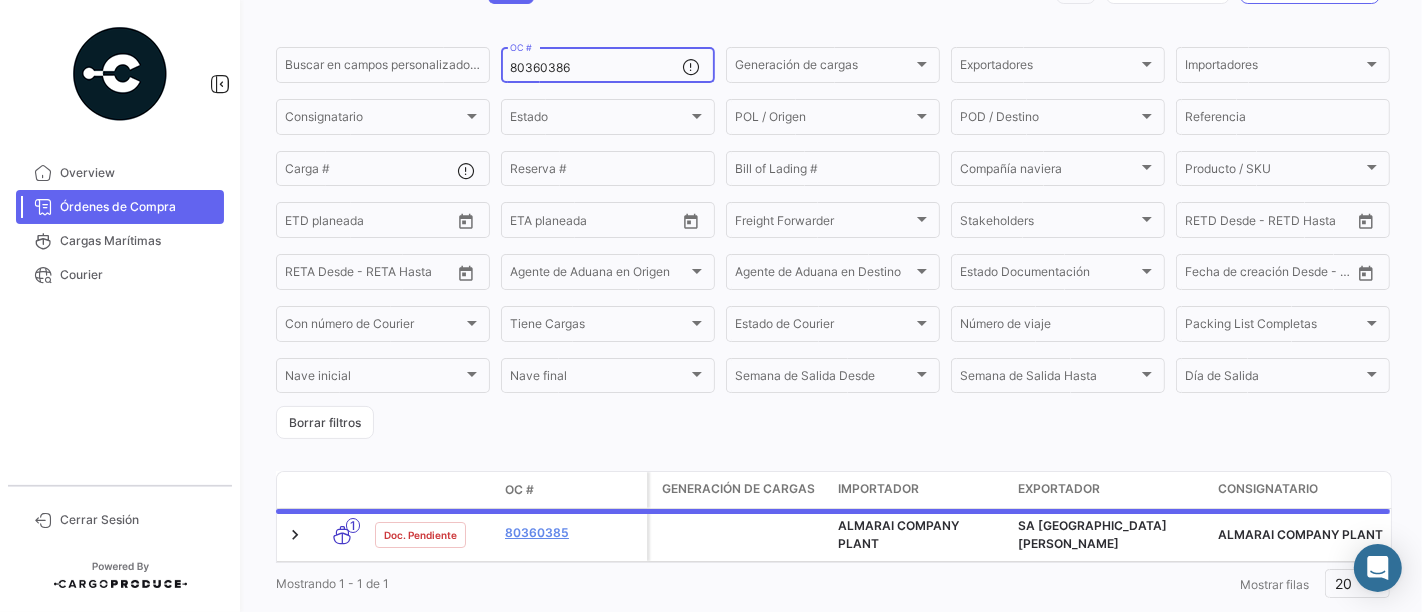 scroll, scrollTop: 183, scrollLeft: 0, axis: vertical 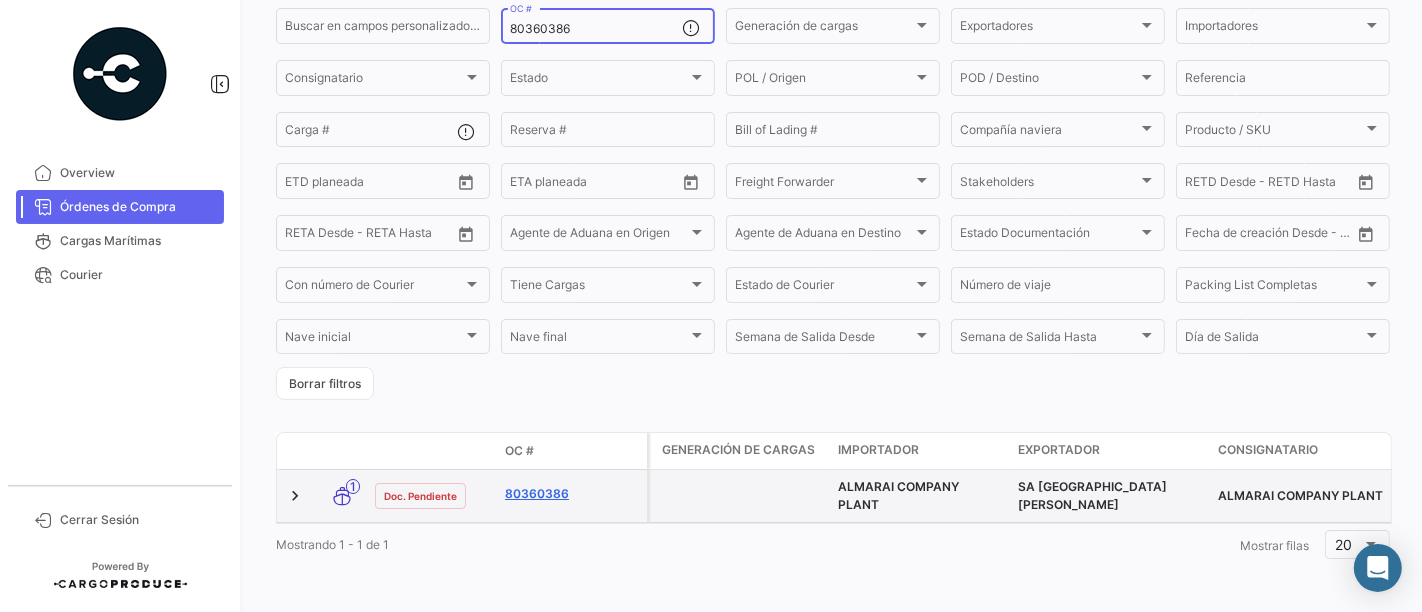 type on "80360386" 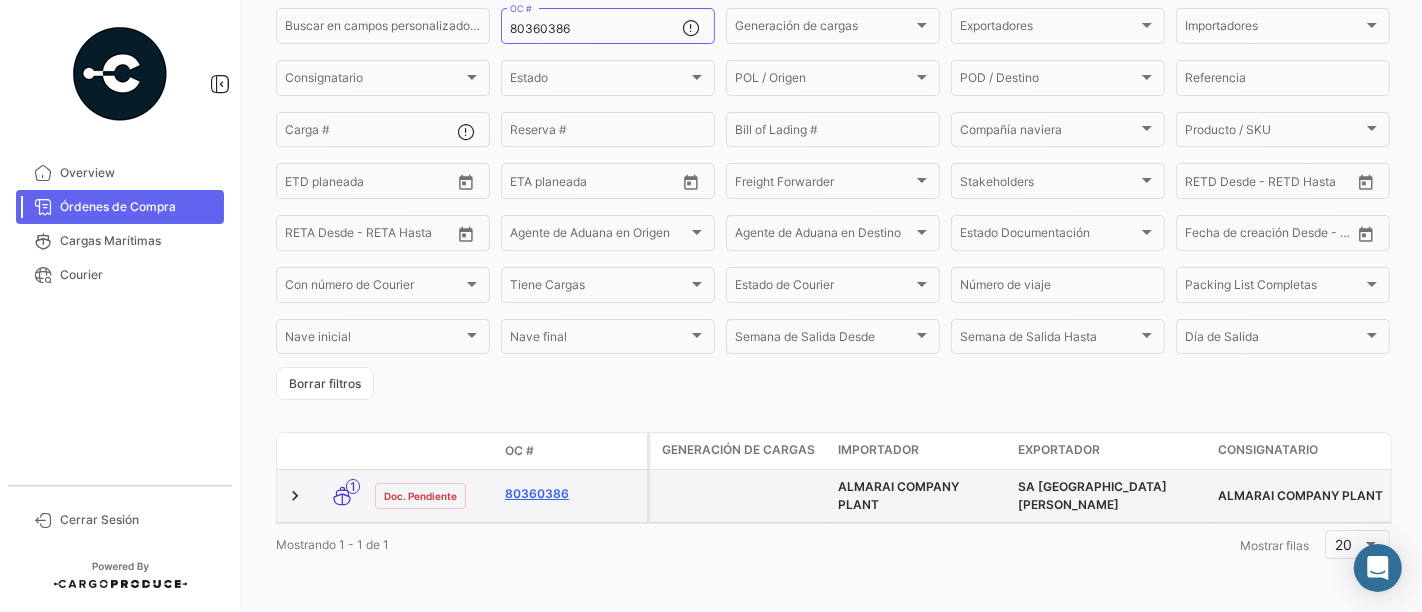click on "80360386" 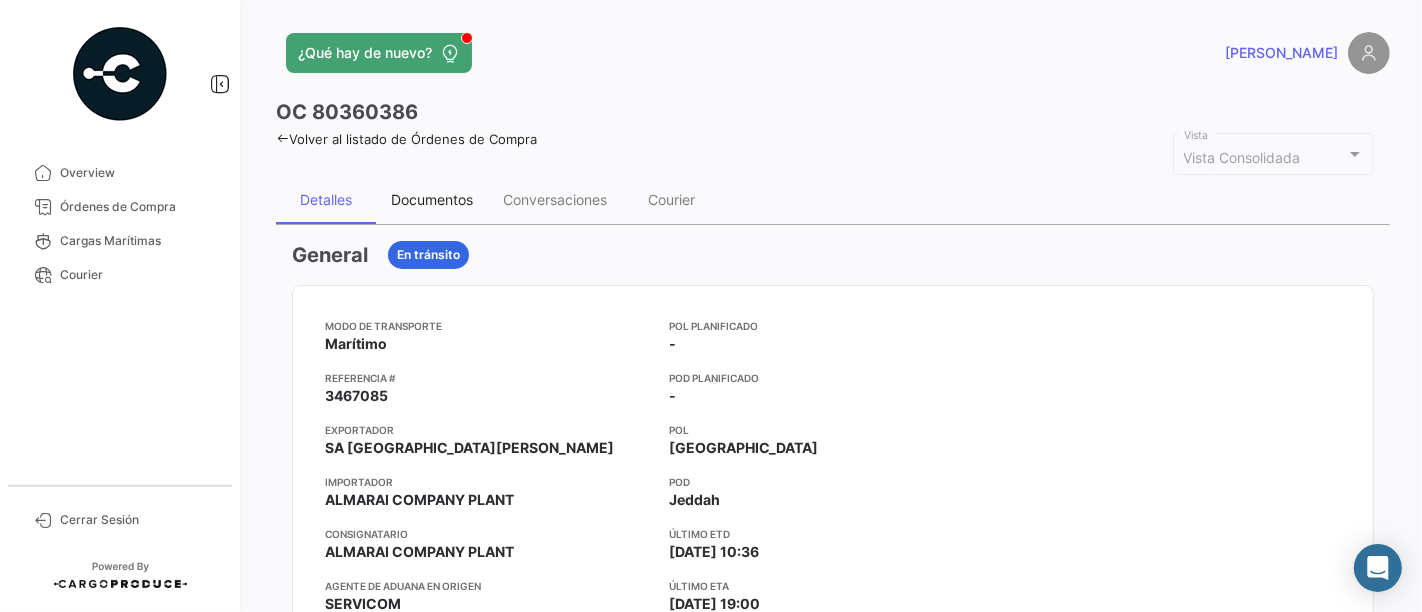 click on "Documentos" at bounding box center (432, 199) 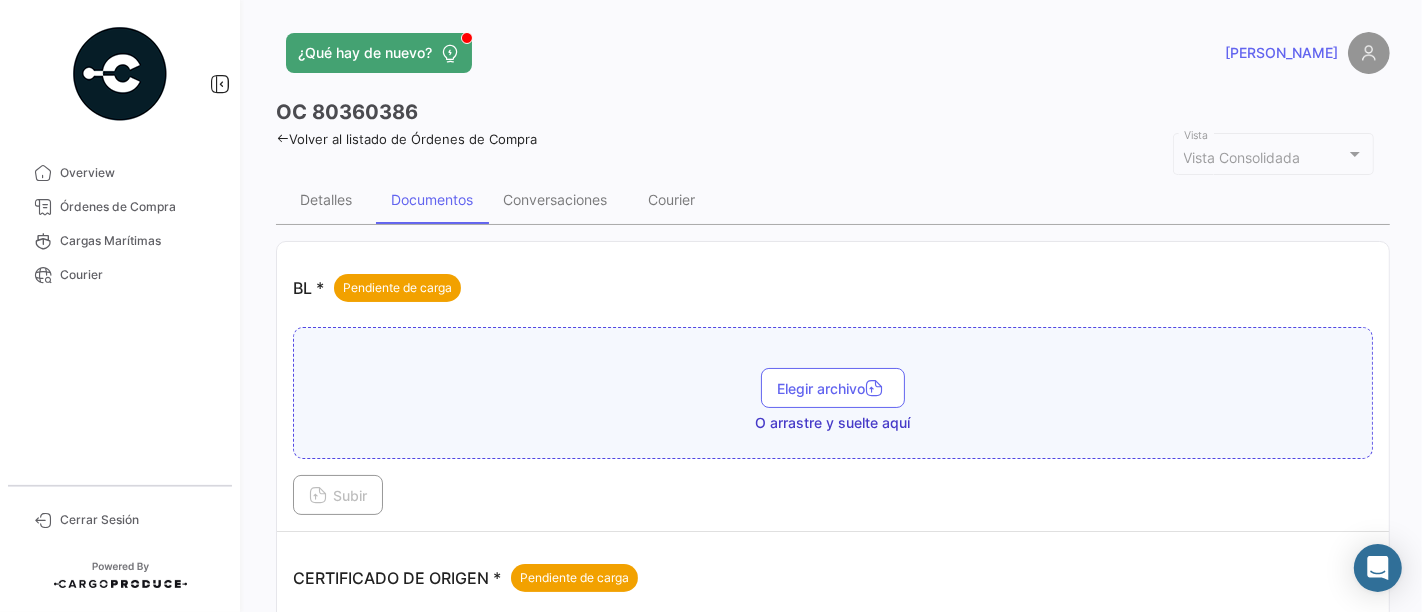 click on "Elegir archivo  O arrastre y suelte aquí" at bounding box center (833, 400) 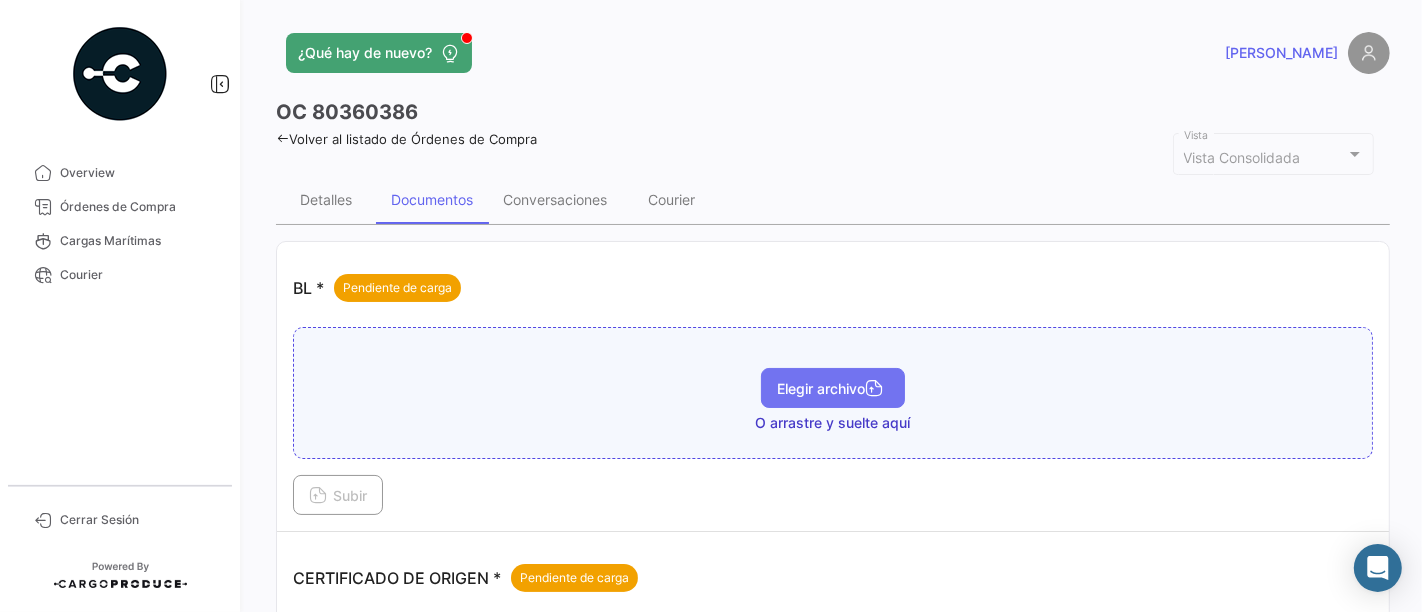 click on "Elegir archivo" at bounding box center [833, 388] 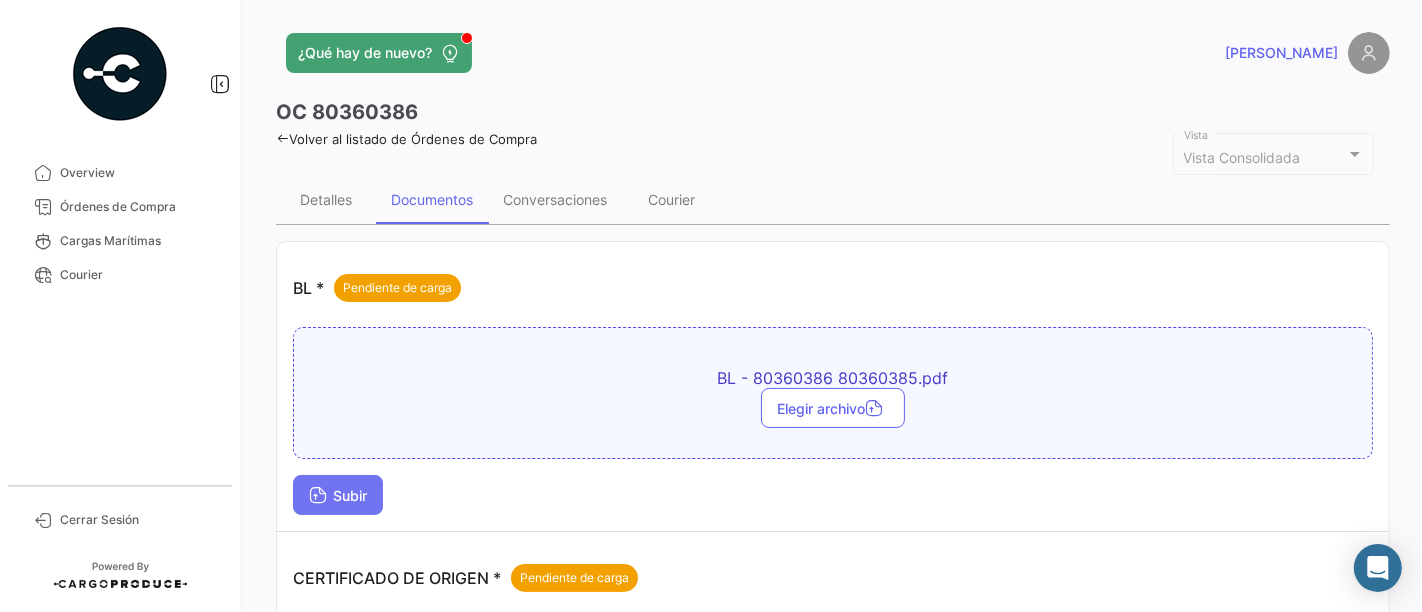 click on "Subir" at bounding box center [338, 495] 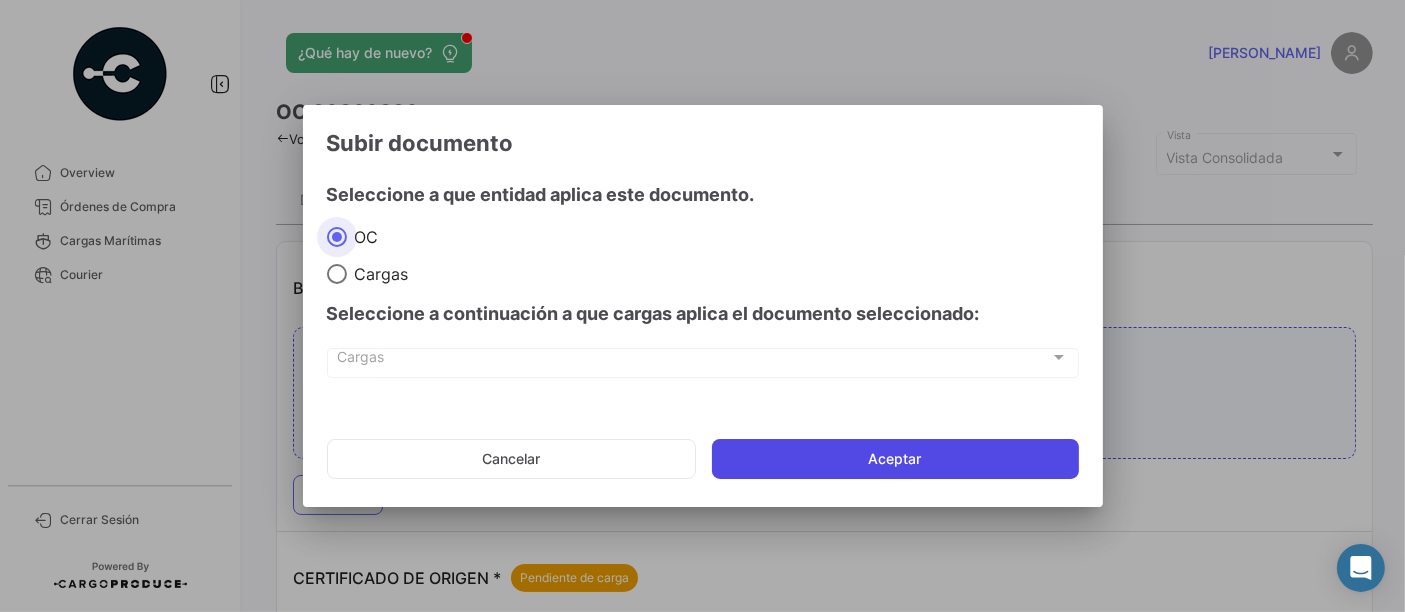 click on "Aceptar" 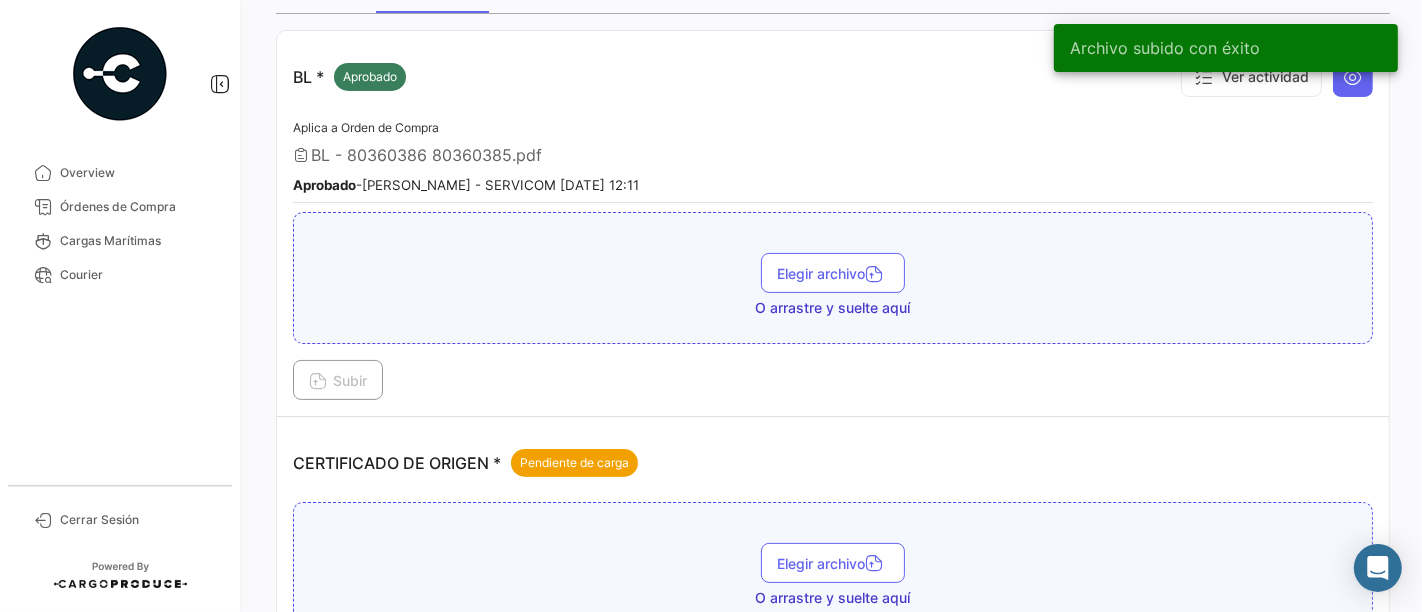 scroll, scrollTop: 333, scrollLeft: 0, axis: vertical 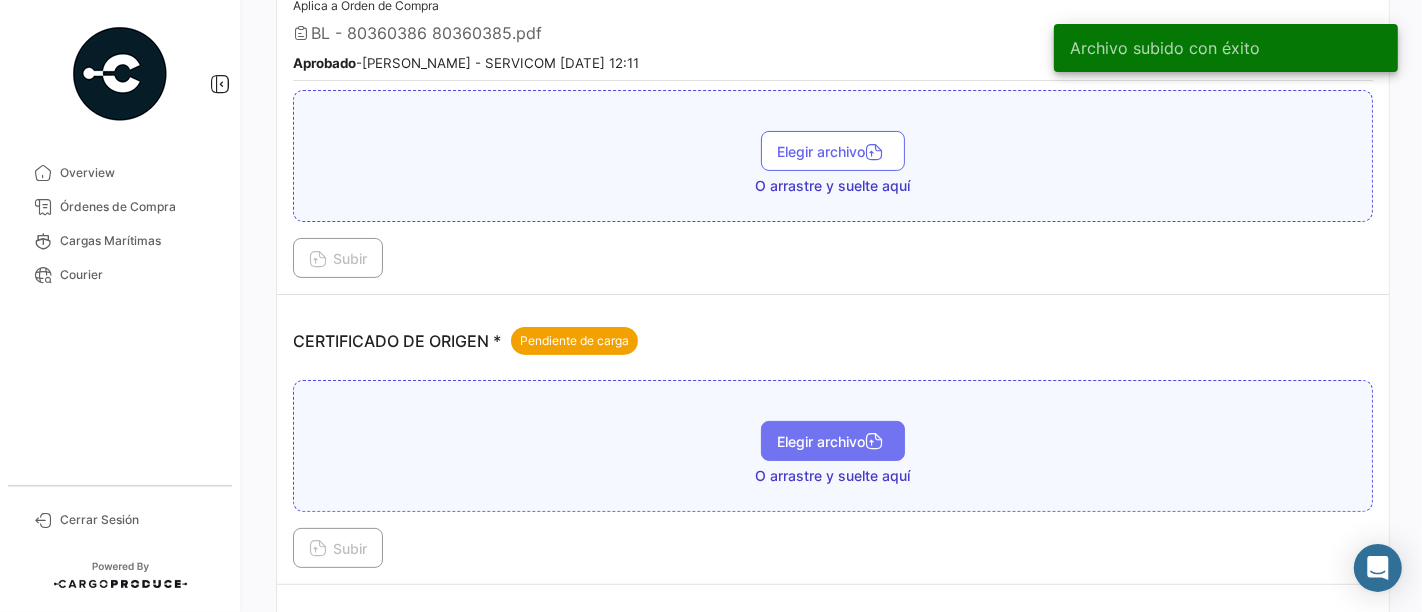 click on "Elegir archivo" at bounding box center [833, 441] 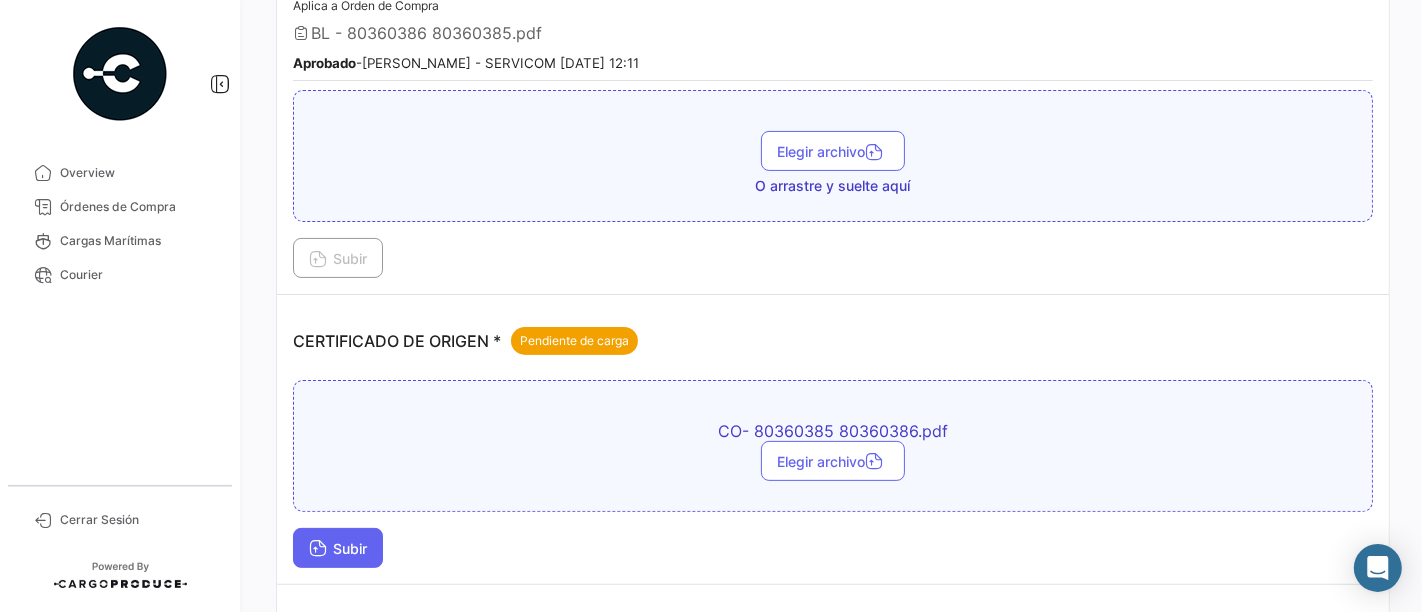 click on "Subir" at bounding box center (338, 548) 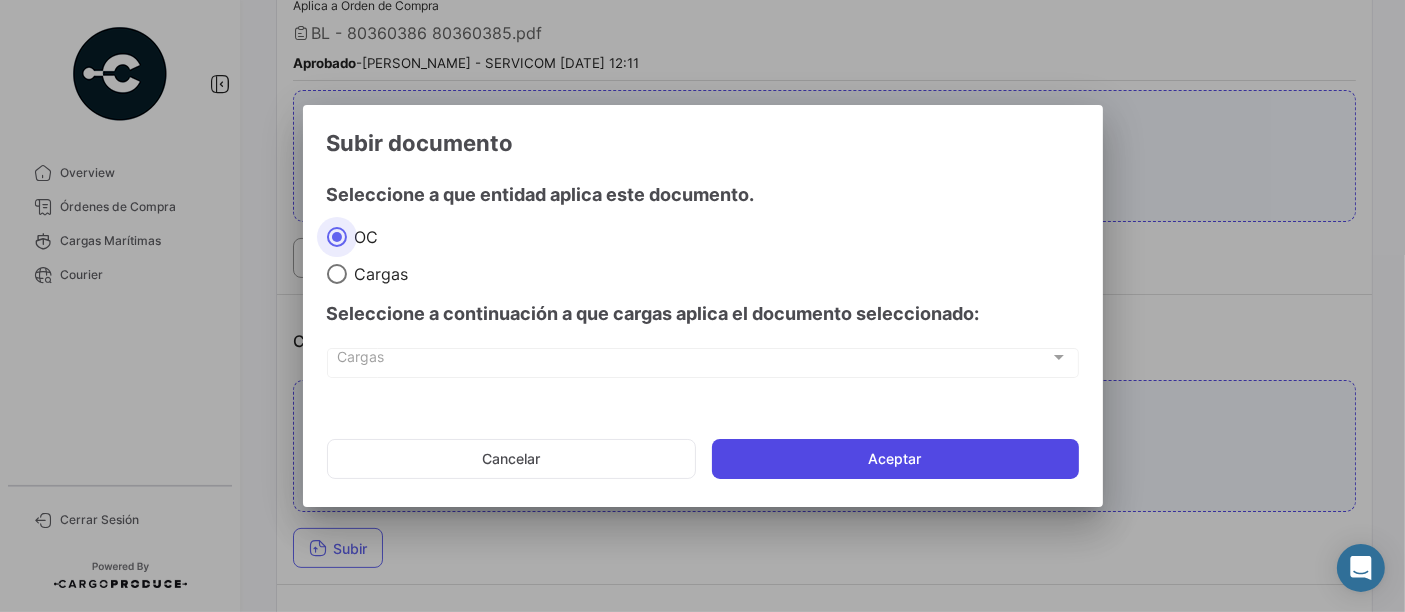 click on "Aceptar" 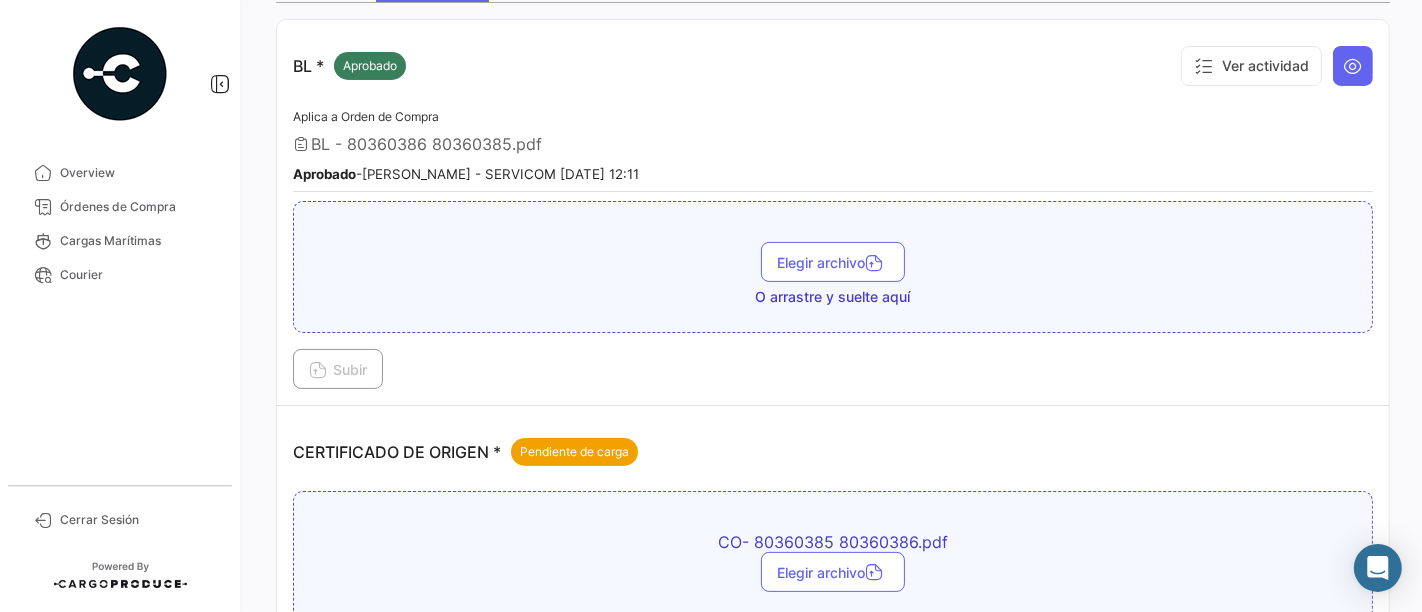 scroll, scrollTop: 333, scrollLeft: 0, axis: vertical 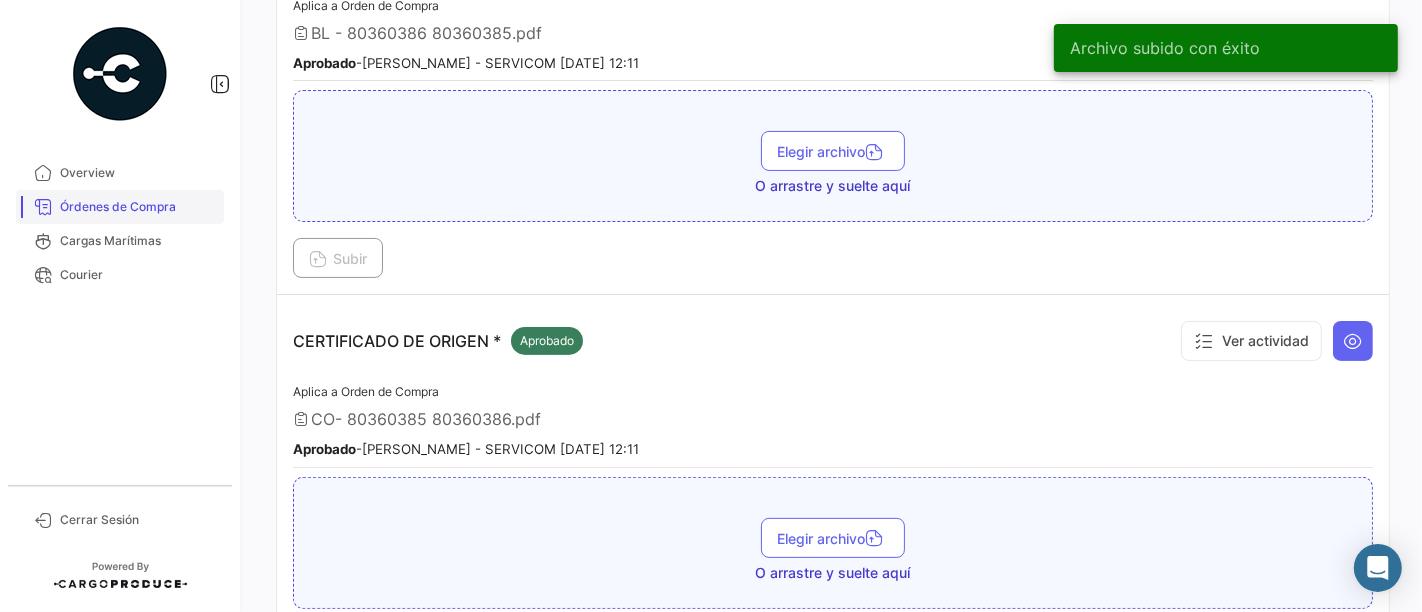 click on "Órdenes de Compra" at bounding box center (120, 207) 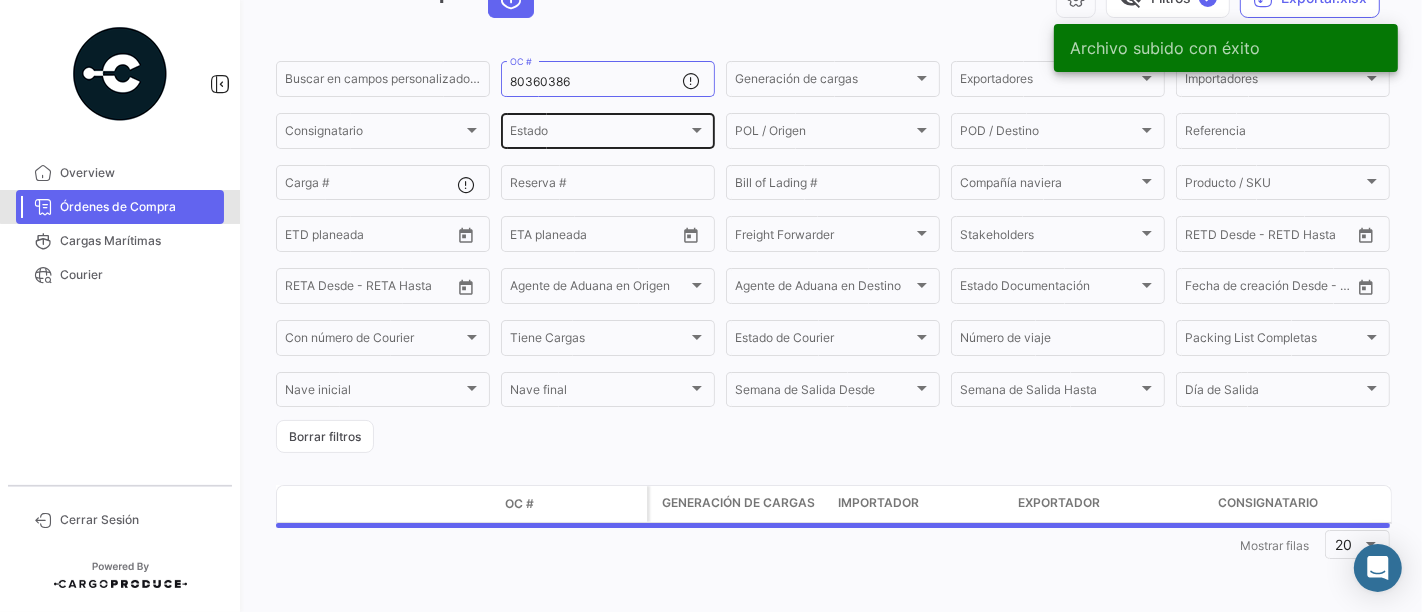 scroll, scrollTop: 0, scrollLeft: 0, axis: both 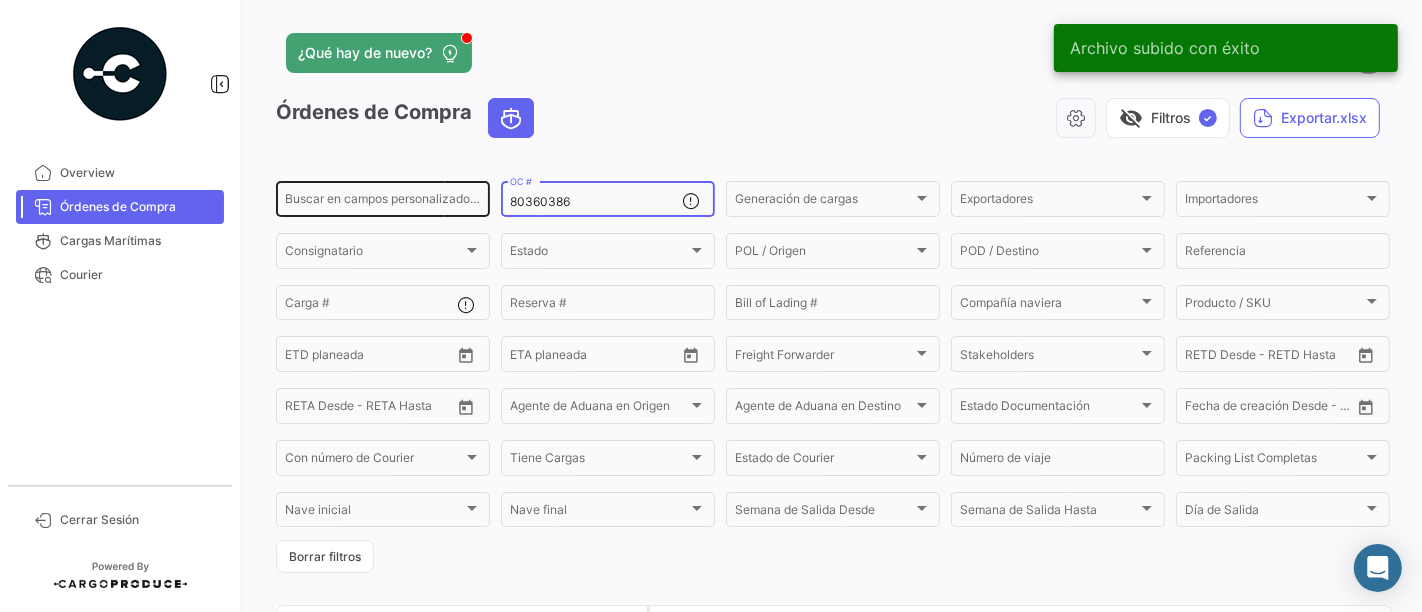 drag, startPoint x: 598, startPoint y: 209, endPoint x: 469, endPoint y: 211, distance: 129.0155 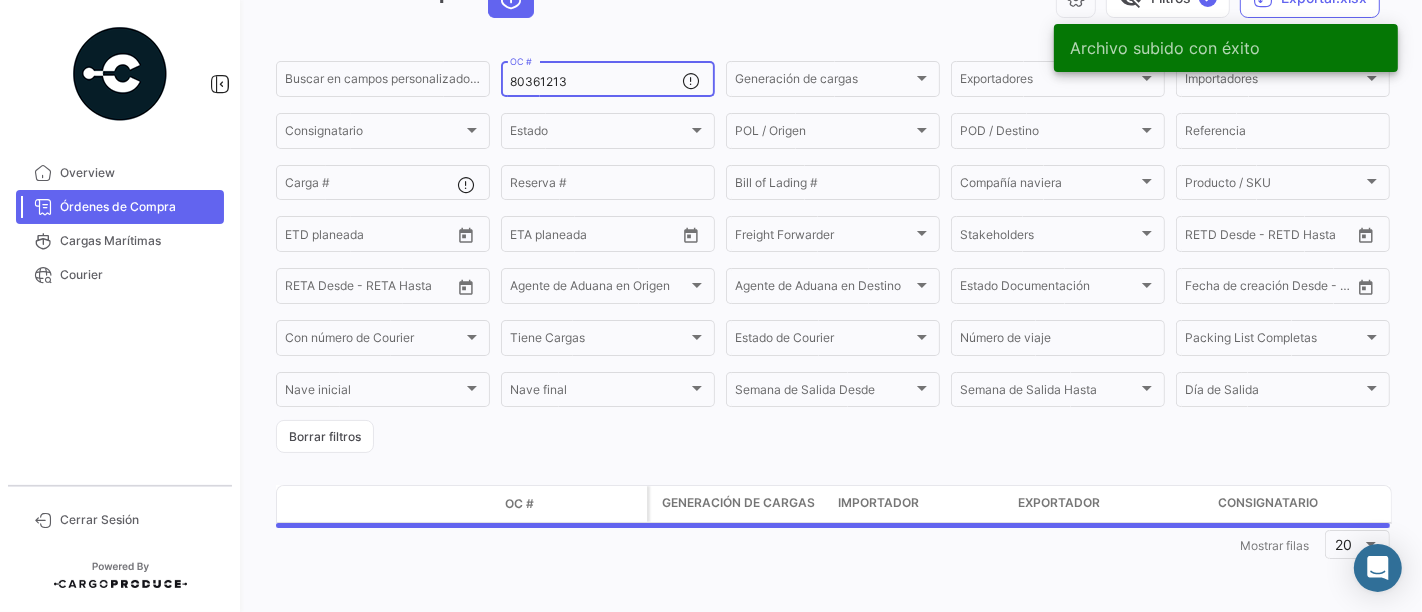 scroll, scrollTop: 121, scrollLeft: 0, axis: vertical 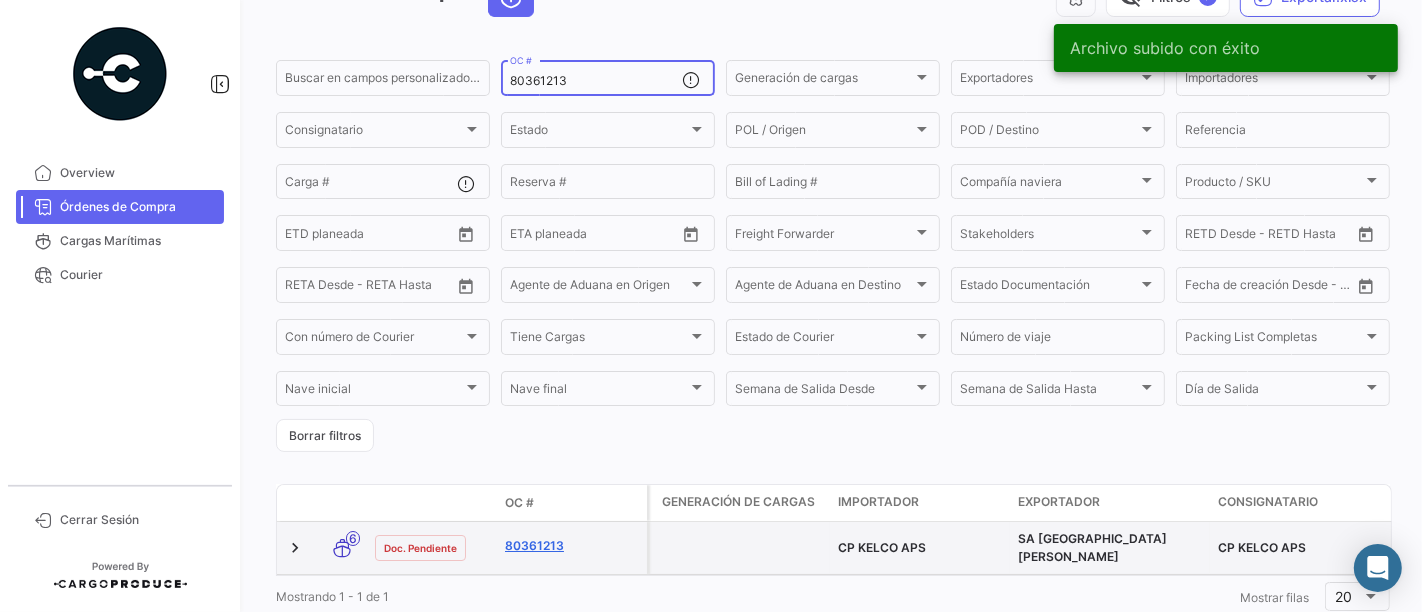 type on "80361213" 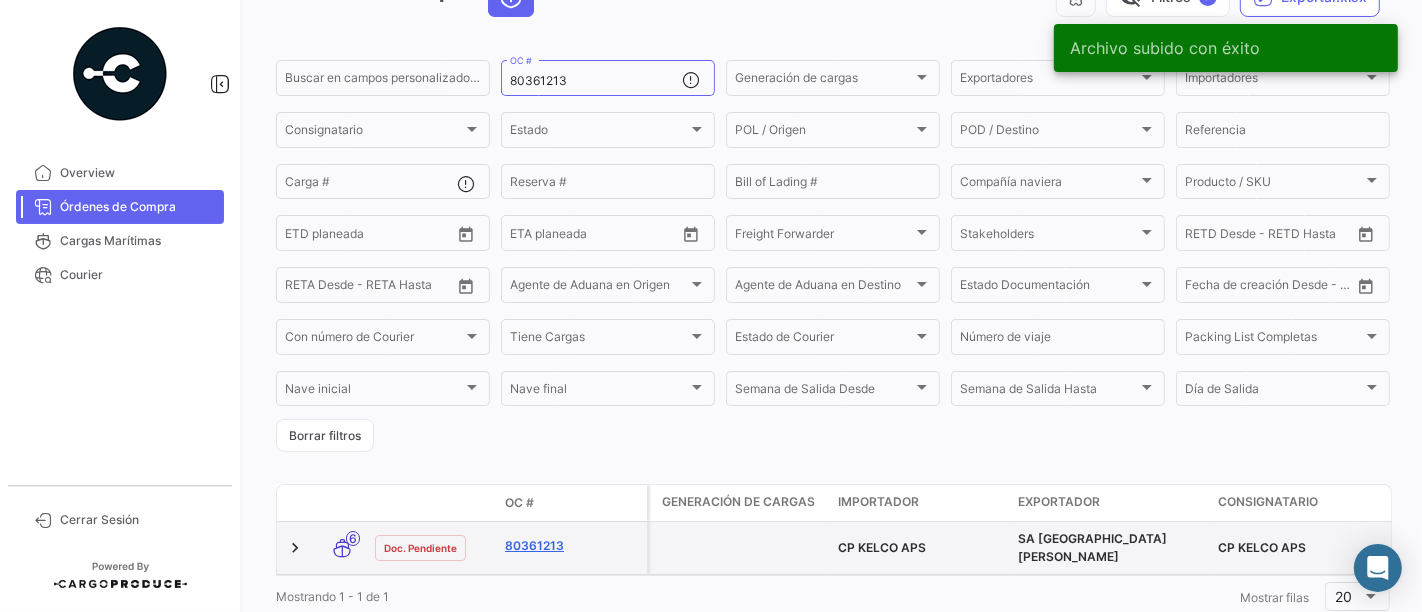 click on "80361213" 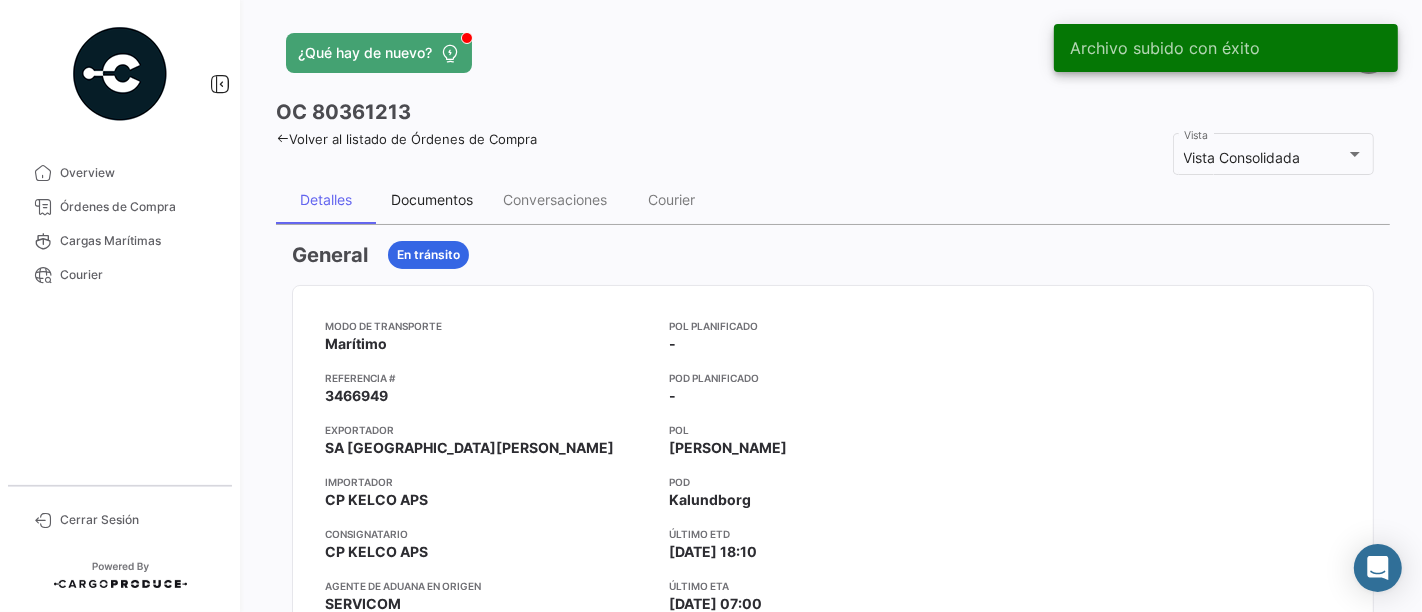click on "Documentos" at bounding box center (432, 199) 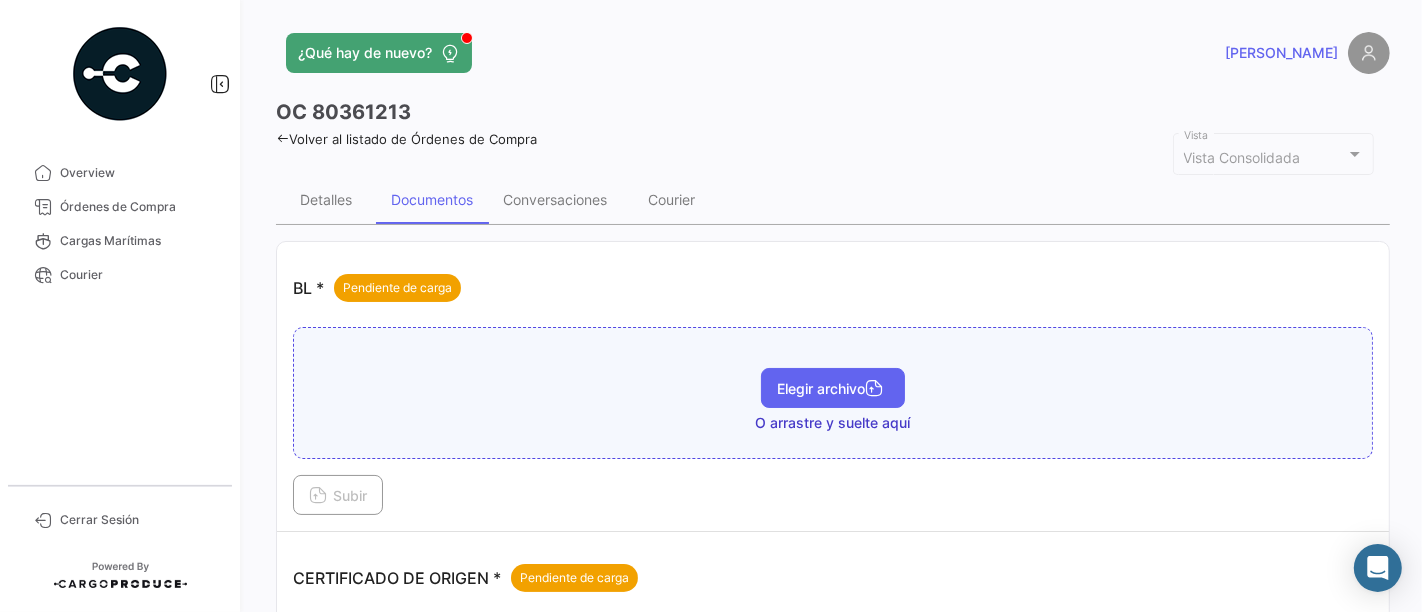 click on "Elegir archivo" at bounding box center (833, 388) 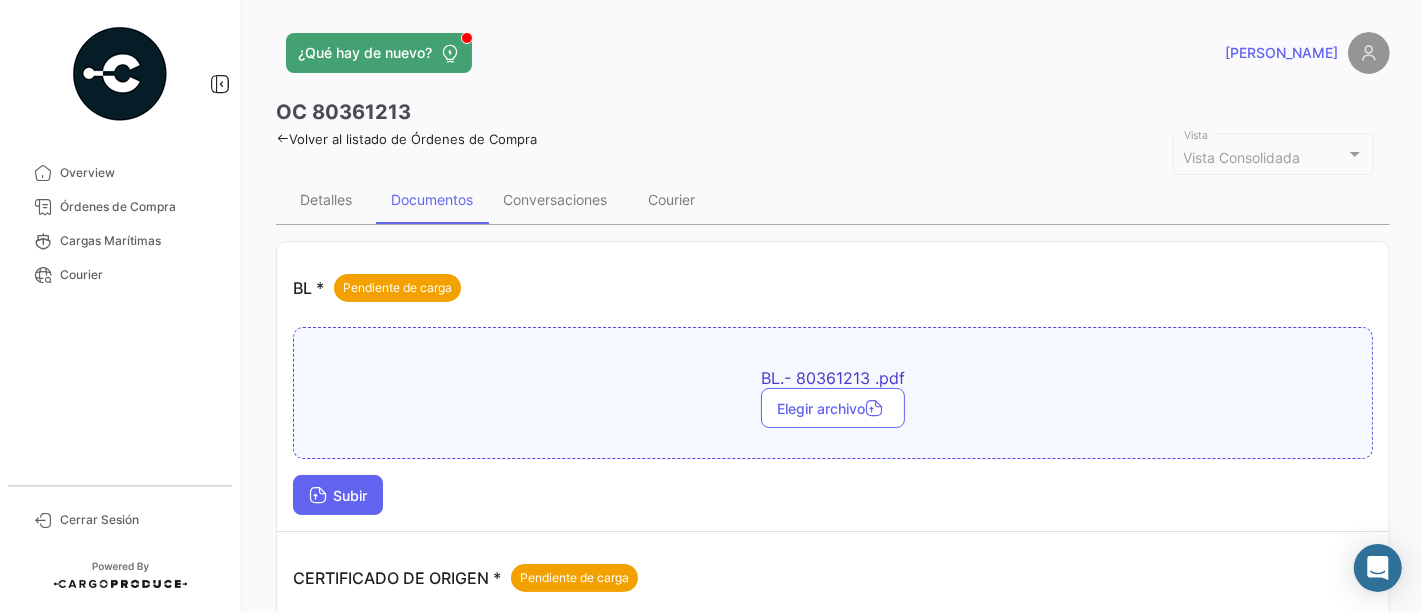 click on "Subir" at bounding box center (338, 495) 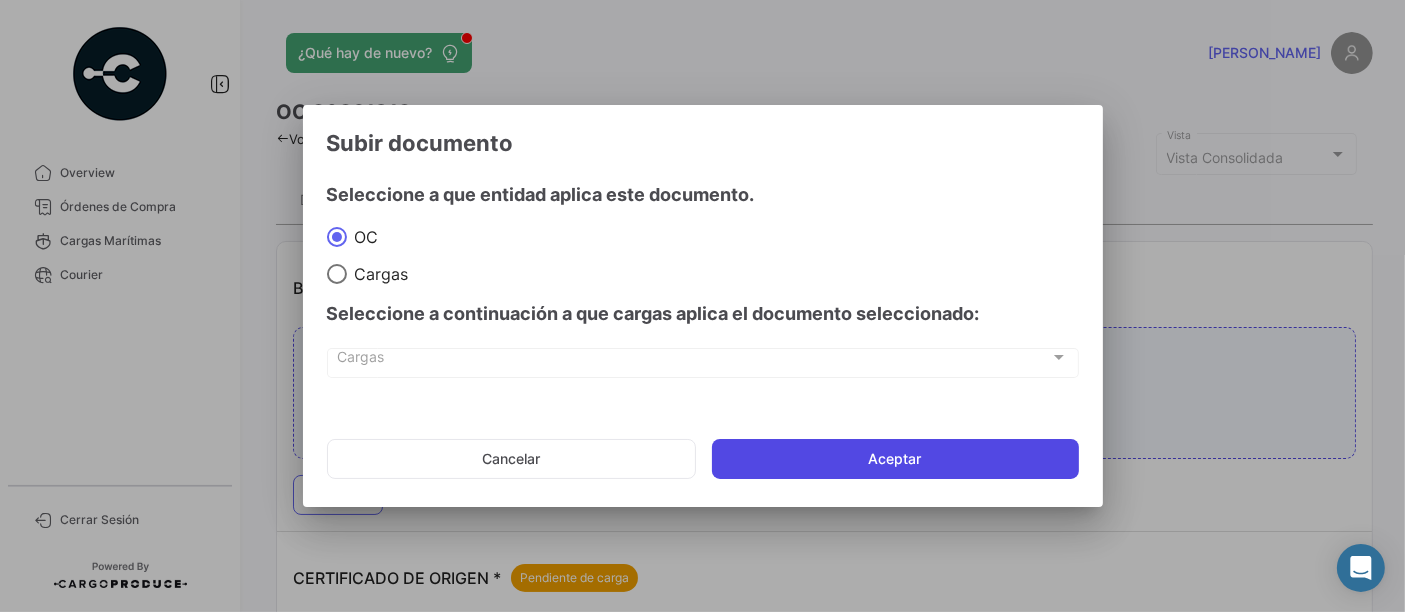 click on "Aceptar" 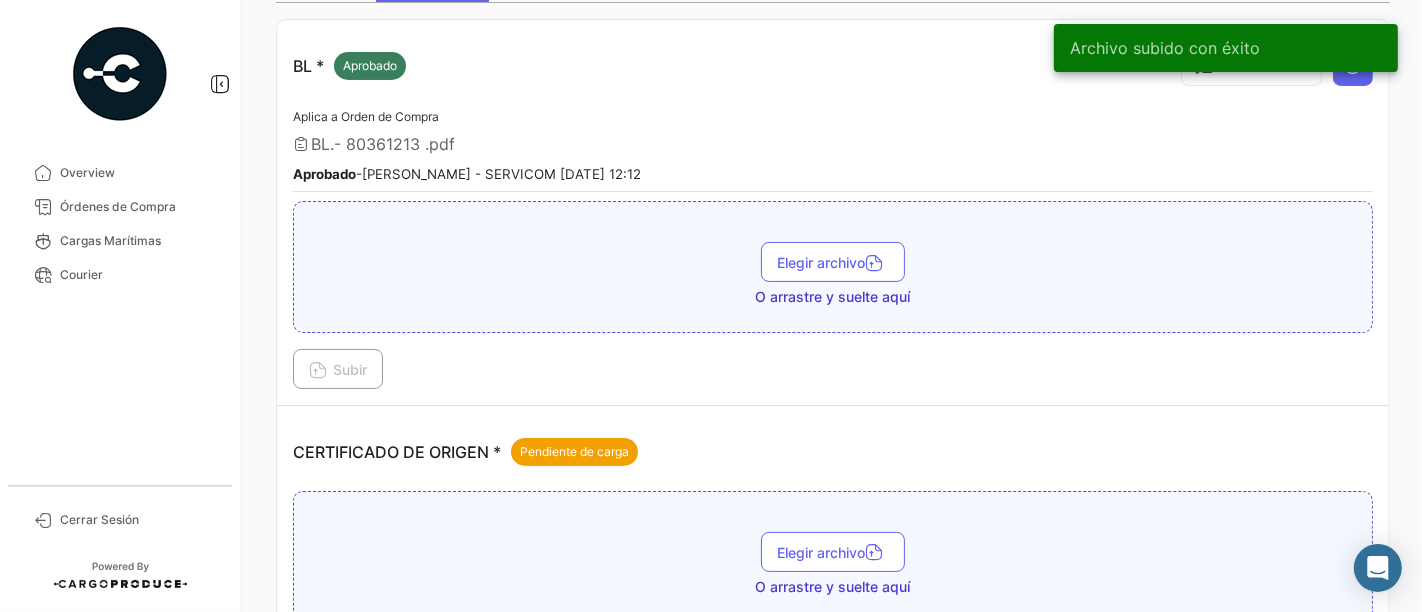 scroll, scrollTop: 444, scrollLeft: 0, axis: vertical 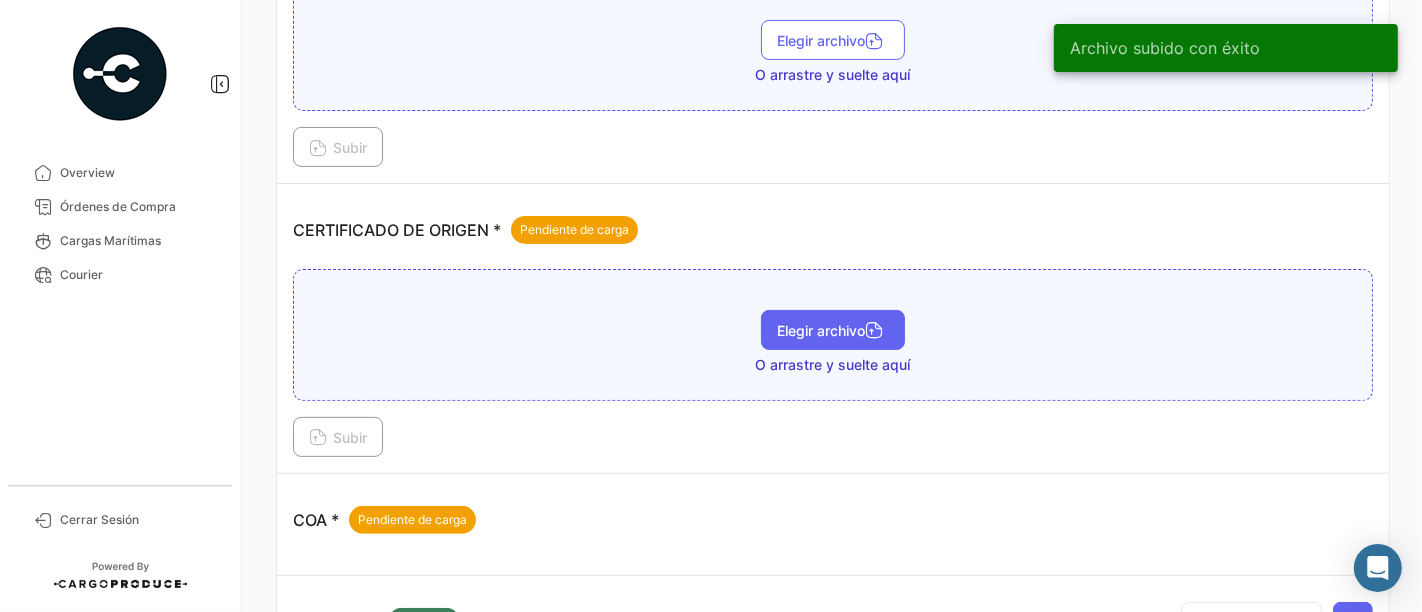 click on "Elegir archivo" at bounding box center [833, 330] 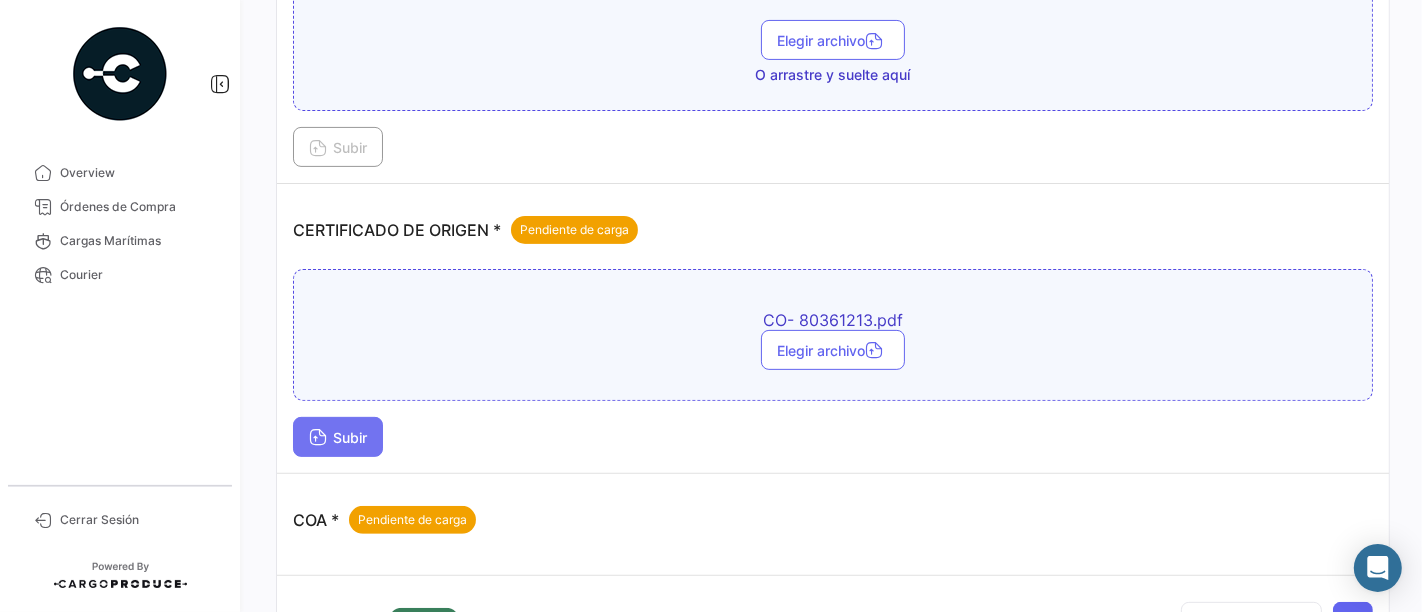 click on "Subir" at bounding box center [338, 437] 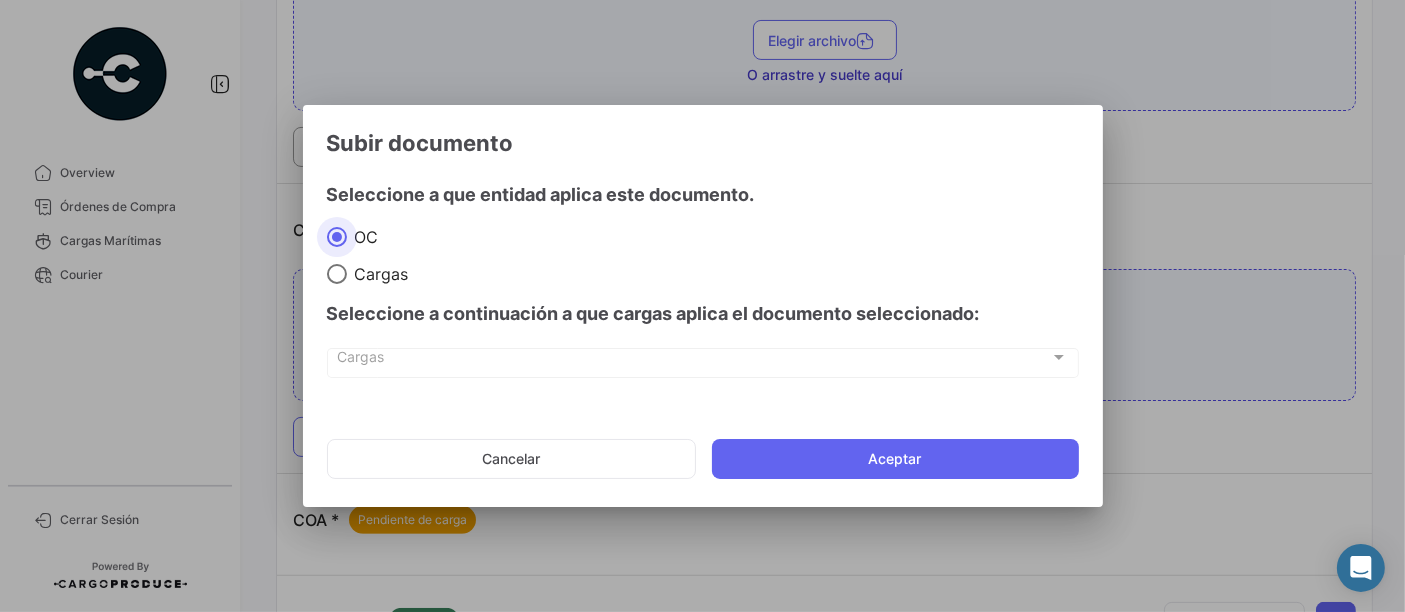 click on "Cancelar   Aceptar" 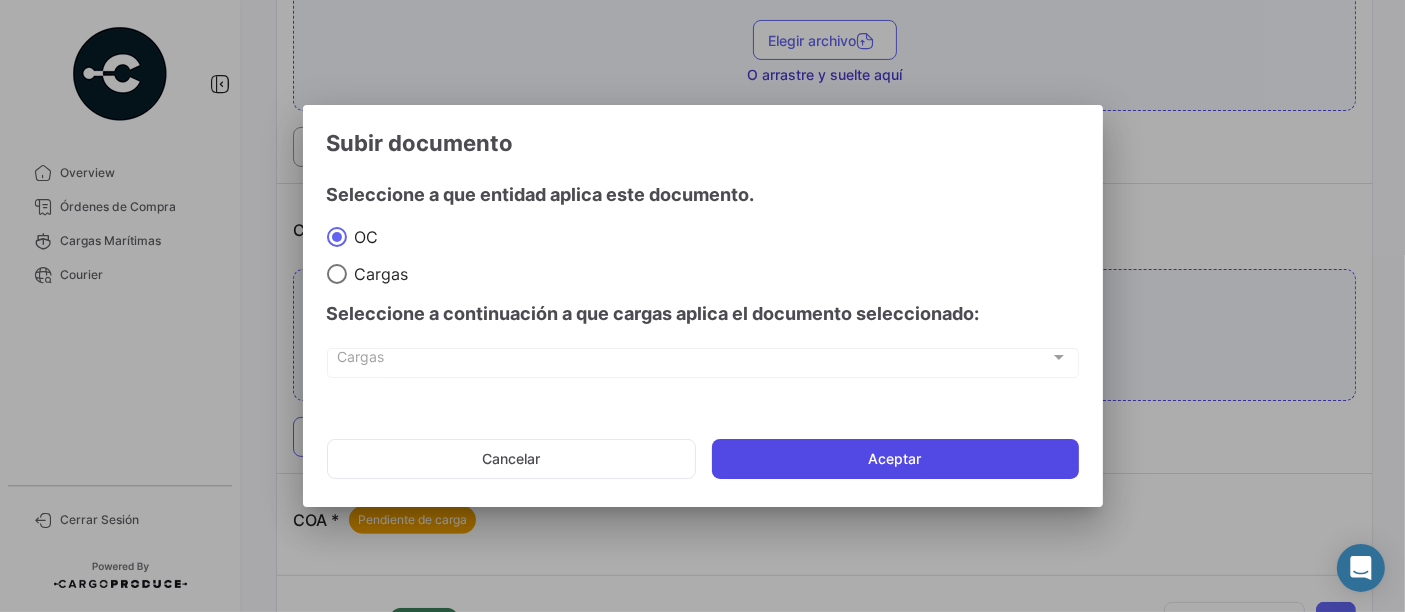 click on "Aceptar" 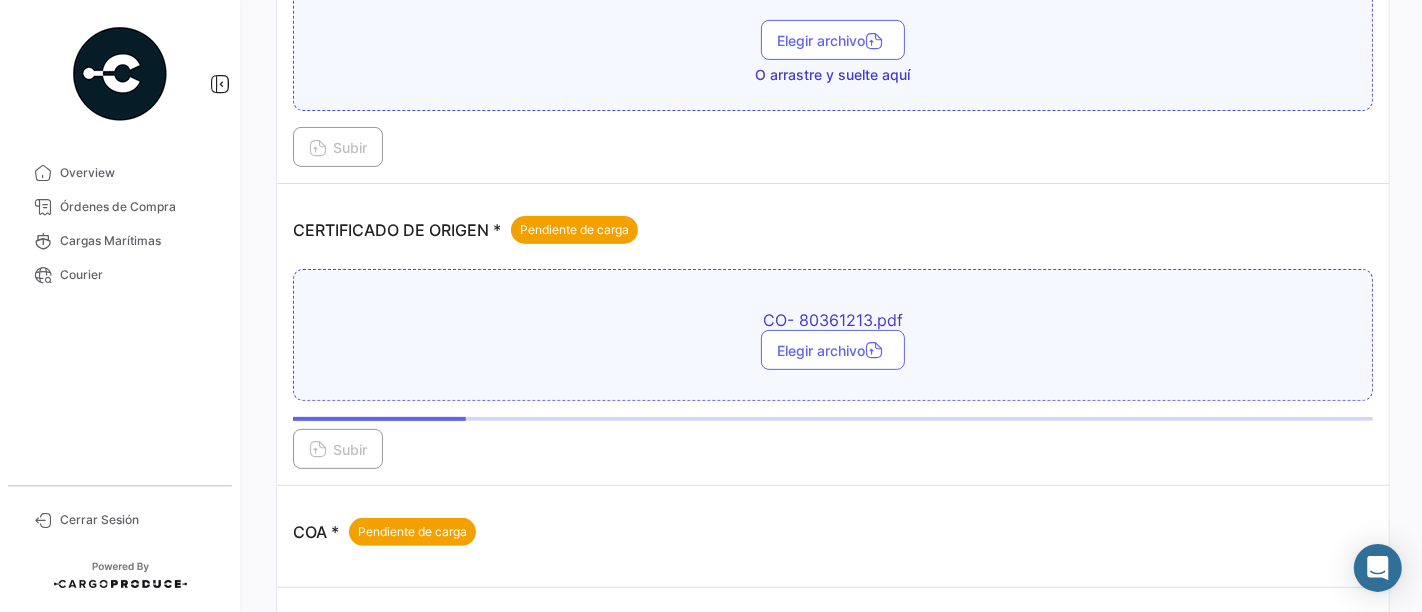 scroll, scrollTop: 777, scrollLeft: 0, axis: vertical 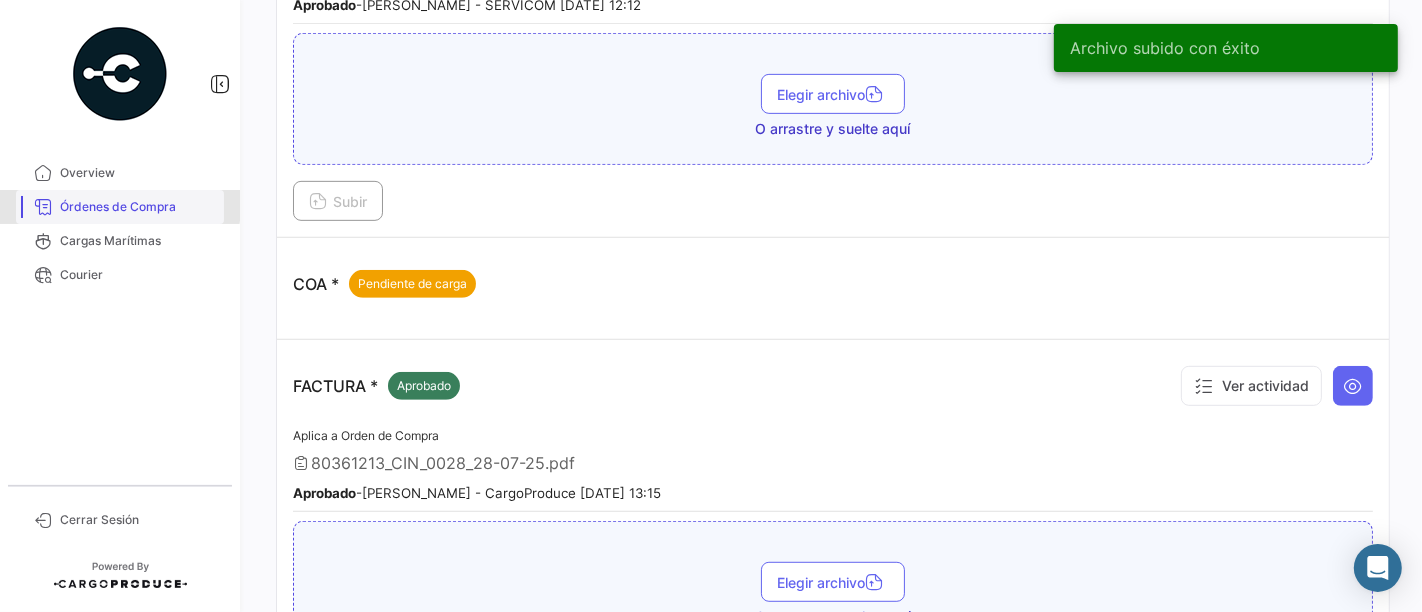 click on "Órdenes de Compra" at bounding box center (138, 207) 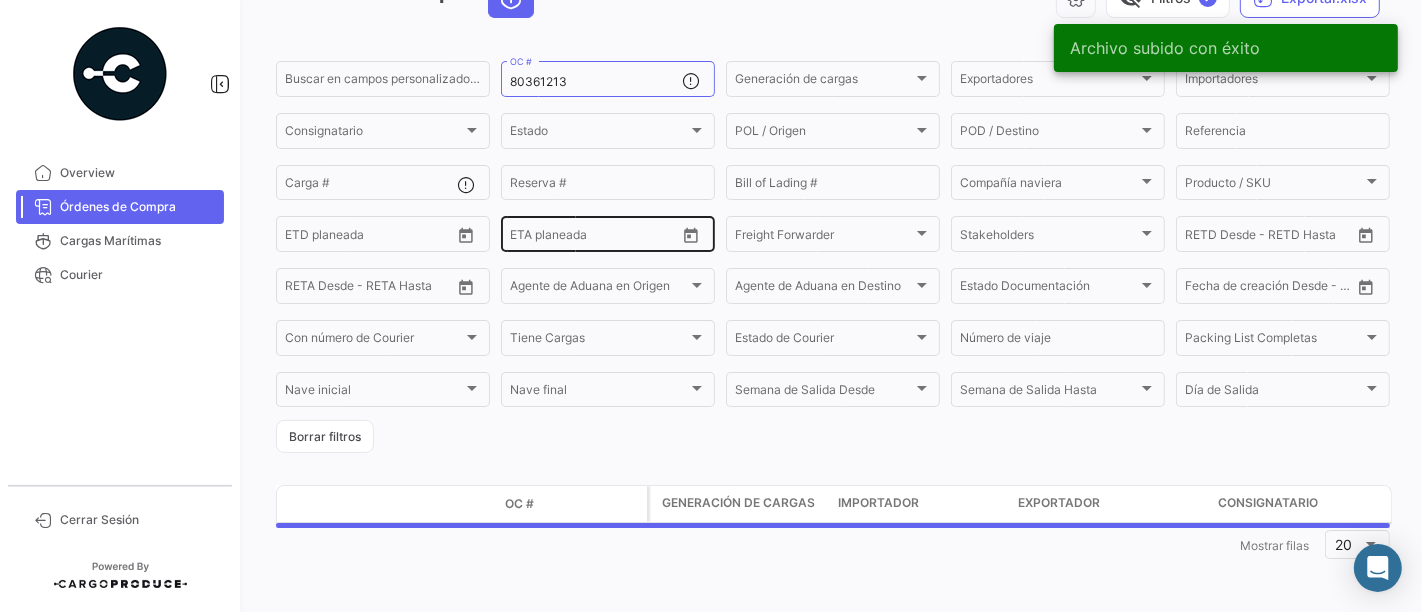 scroll, scrollTop: 0, scrollLeft: 0, axis: both 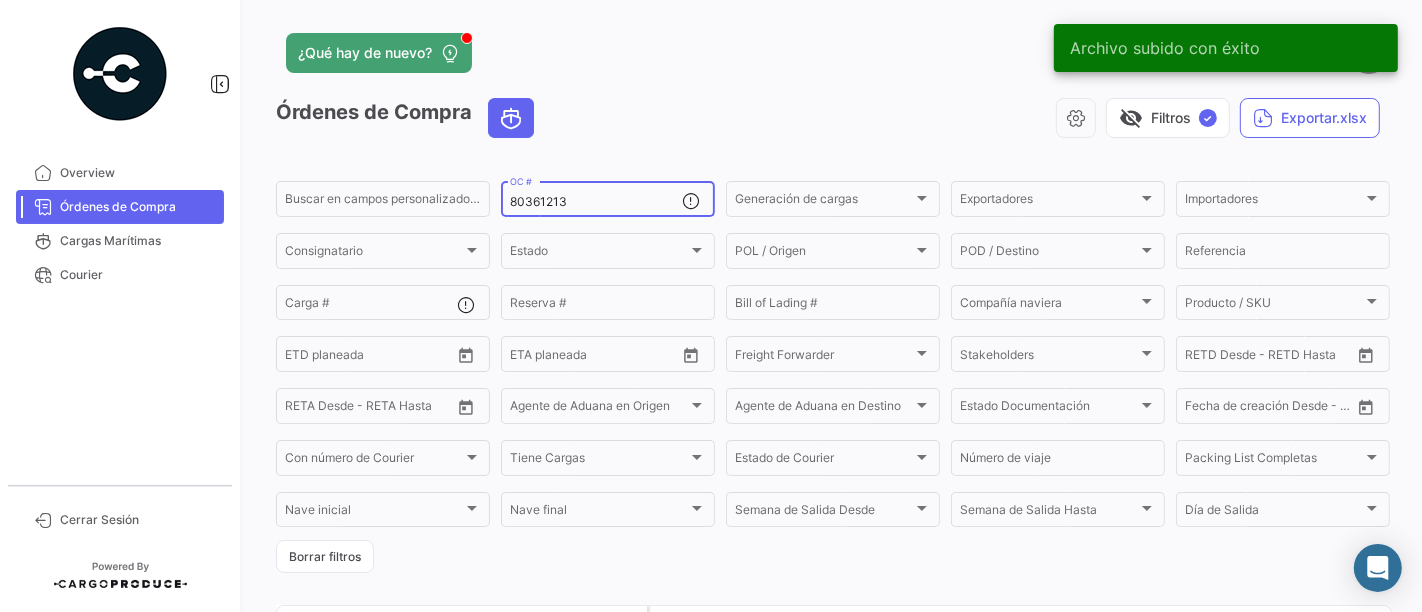 drag, startPoint x: 581, startPoint y: 210, endPoint x: 510, endPoint y: 212, distance: 71.02816 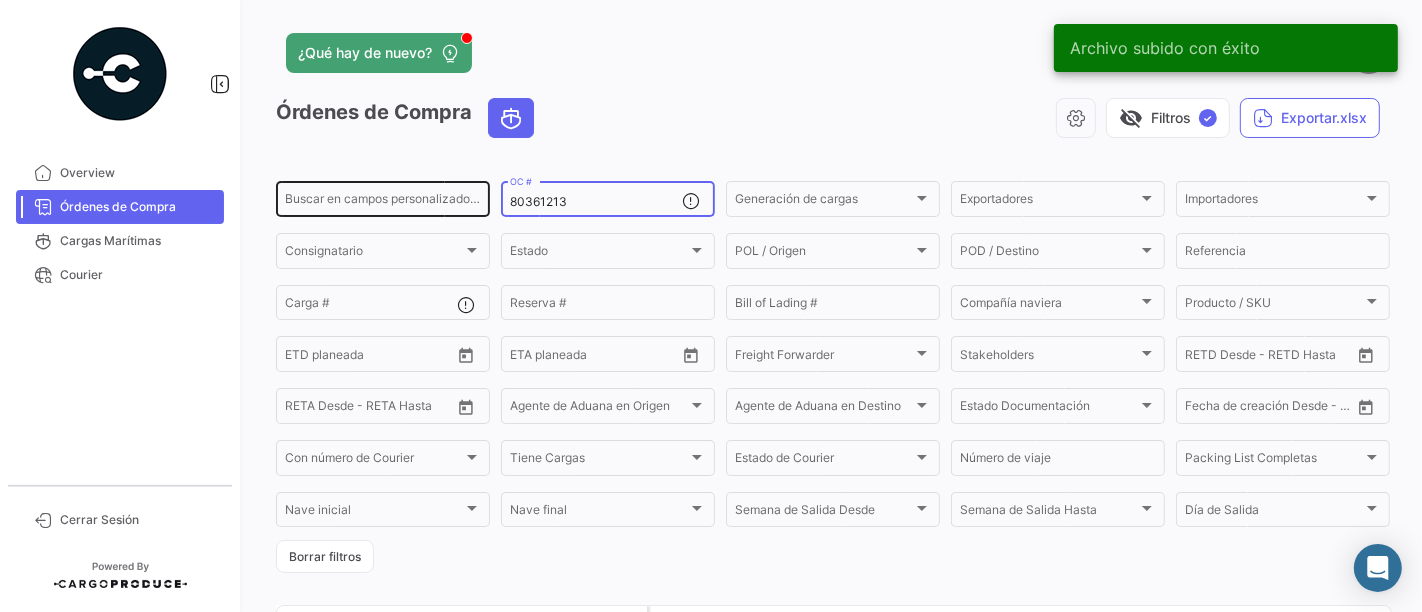 drag, startPoint x: 574, startPoint y: 198, endPoint x: 367, endPoint y: 198, distance: 207 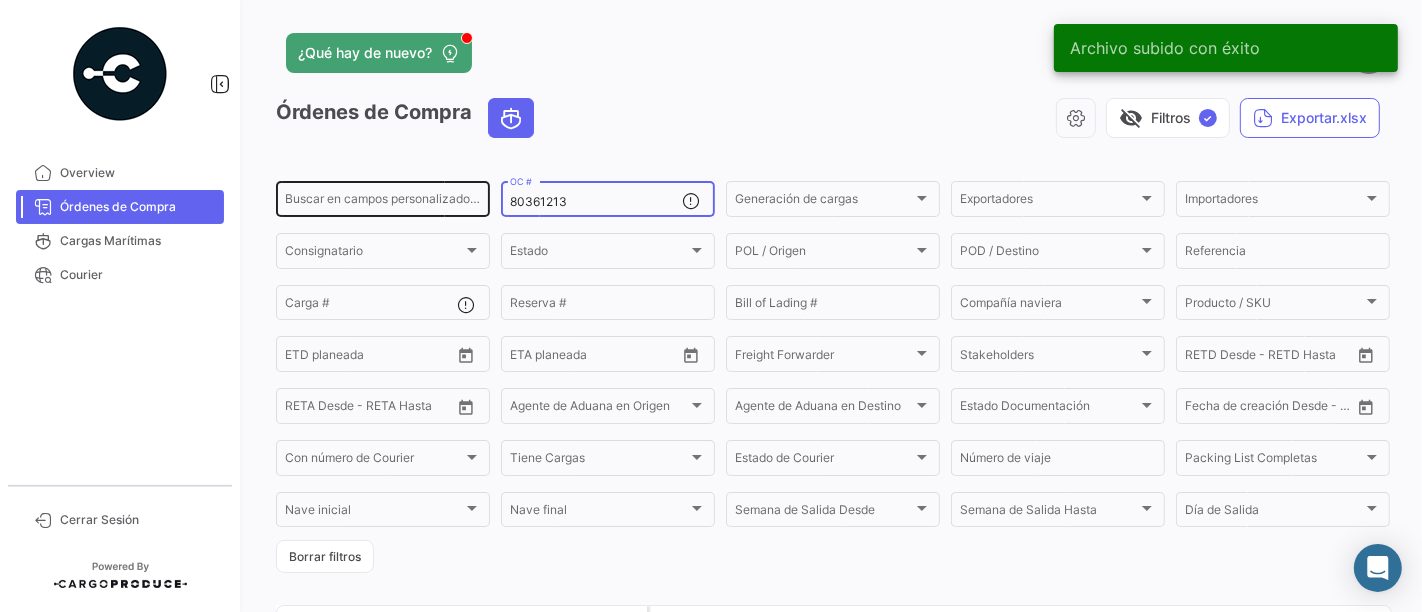 click on "Buscar en campos personalizados... 80361213  OC #  Generación de cargas Generación de cargas Exportadores Exportadores Importadores Importadores Consignatario Consignatario Estado Estado POL / Origen  POL / Origen  POD / Destino POD / Destino  Referencia  Carga # Reserva # Bill of Lading # Compañía naviera Compañía naviera Producto / SKU Producto / SKU Desde –  ETD planeada  Desde –  ETA planeada  Freight Forwarder Freight Forwarder Stakeholders Stakeholders Desde –  RETD Desde - RETD Hasta  Desde –  RETA Desde - RETA Hasta  Agente de Aduana en Origen Agente de Aduana en Origen Agente de Aduana en Destino Agente de Aduana en Destino Estado Documentación Estado Documentación Desde –  Fecha de creación Desde - Hasta  Con número de Courier Con número de Courier Tiene Cargas Tiene Cargas Estado de Courier Estado de Courier Número de viaje Packing List Completas Packing List Completas Nave inicial Nave inicial Nave final Nave final Semana de Salida
Desde Día de Salida" 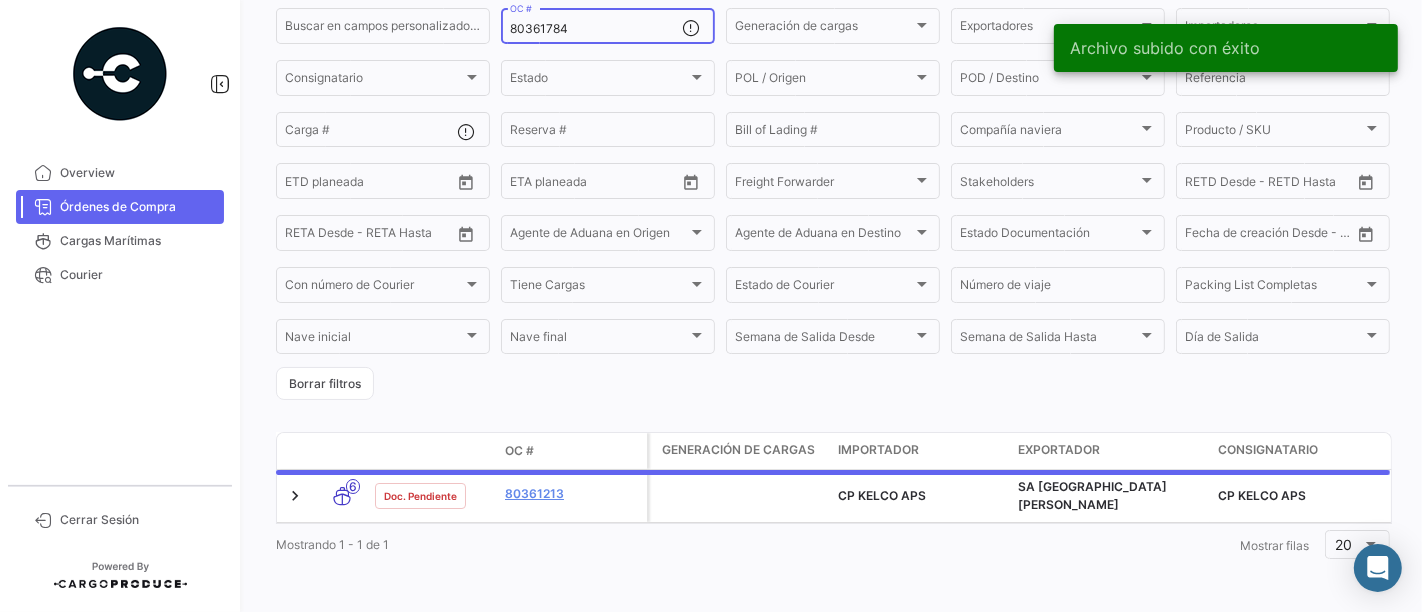 scroll, scrollTop: 183, scrollLeft: 0, axis: vertical 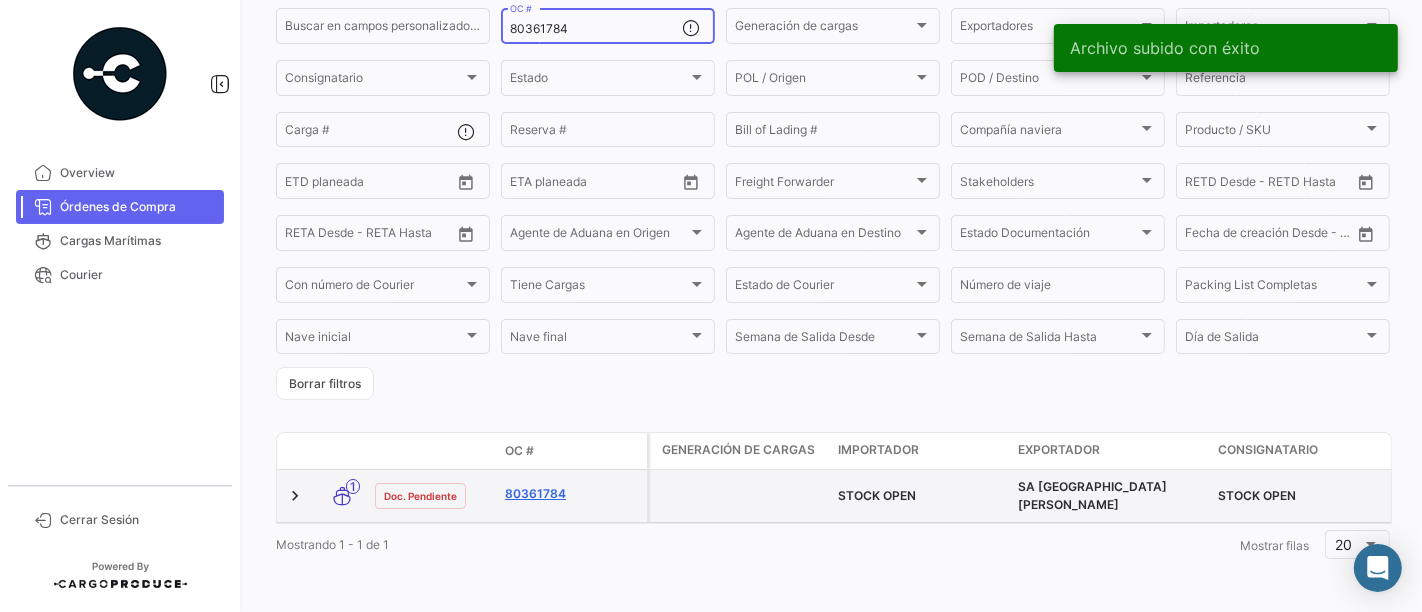 type on "80361784" 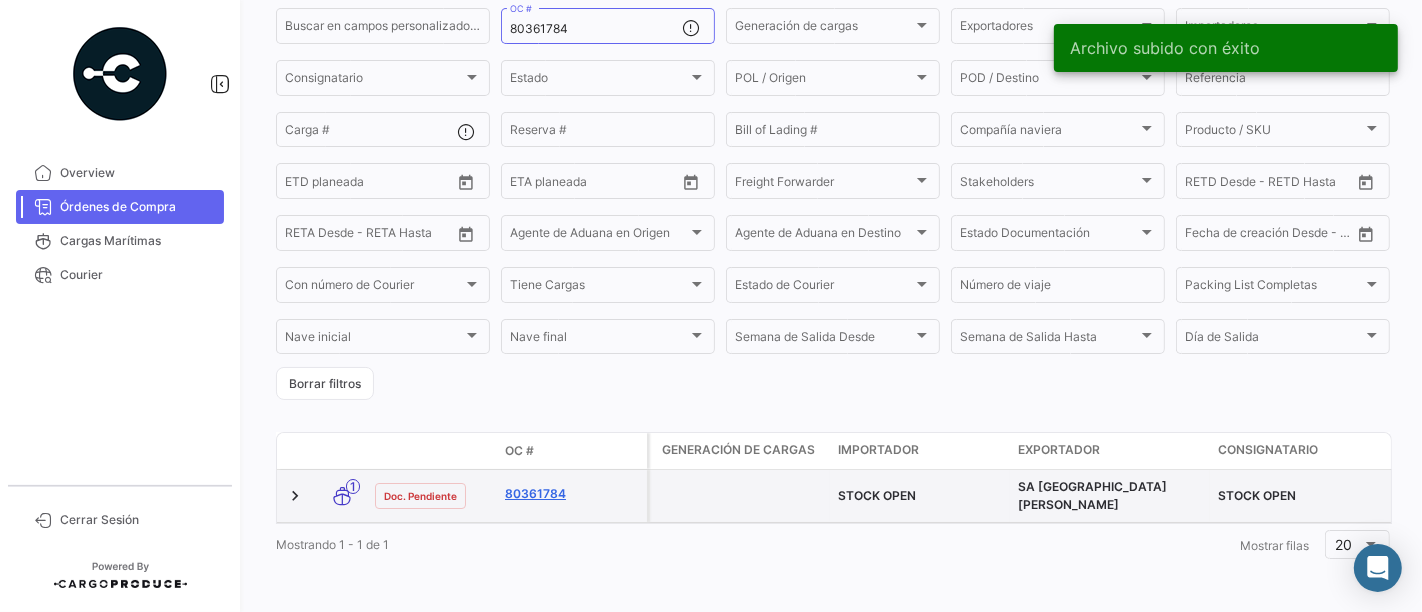 click on "80361784" 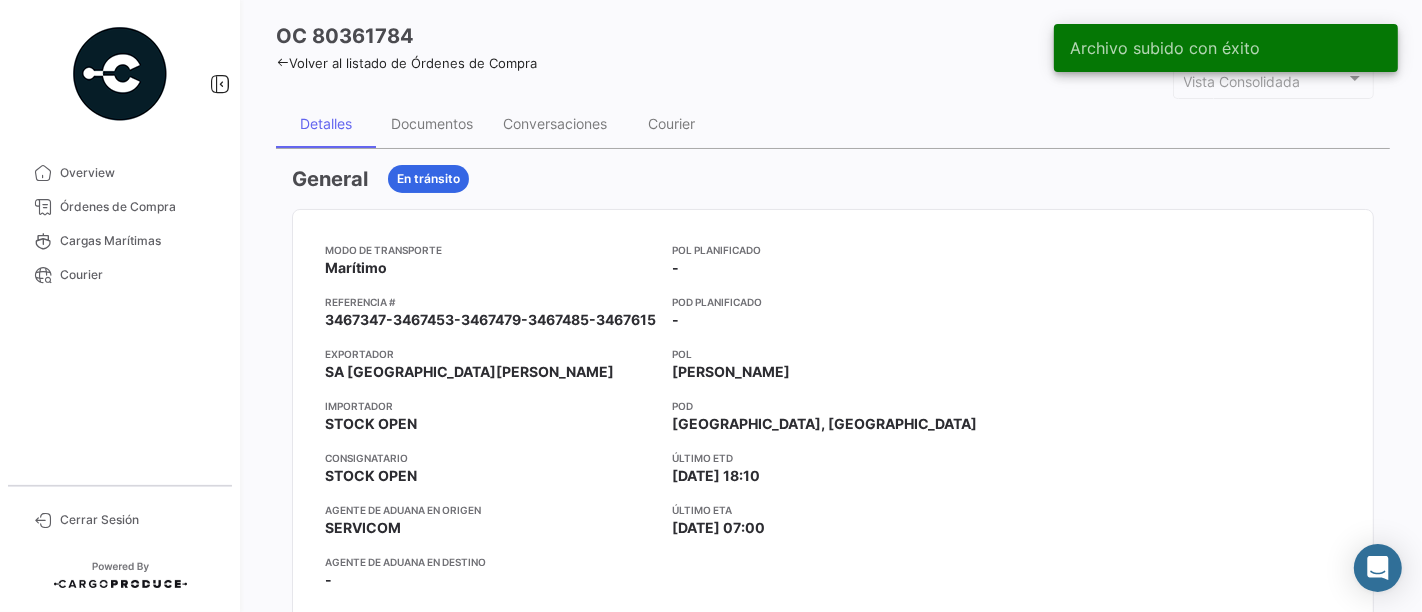 scroll, scrollTop: 111, scrollLeft: 0, axis: vertical 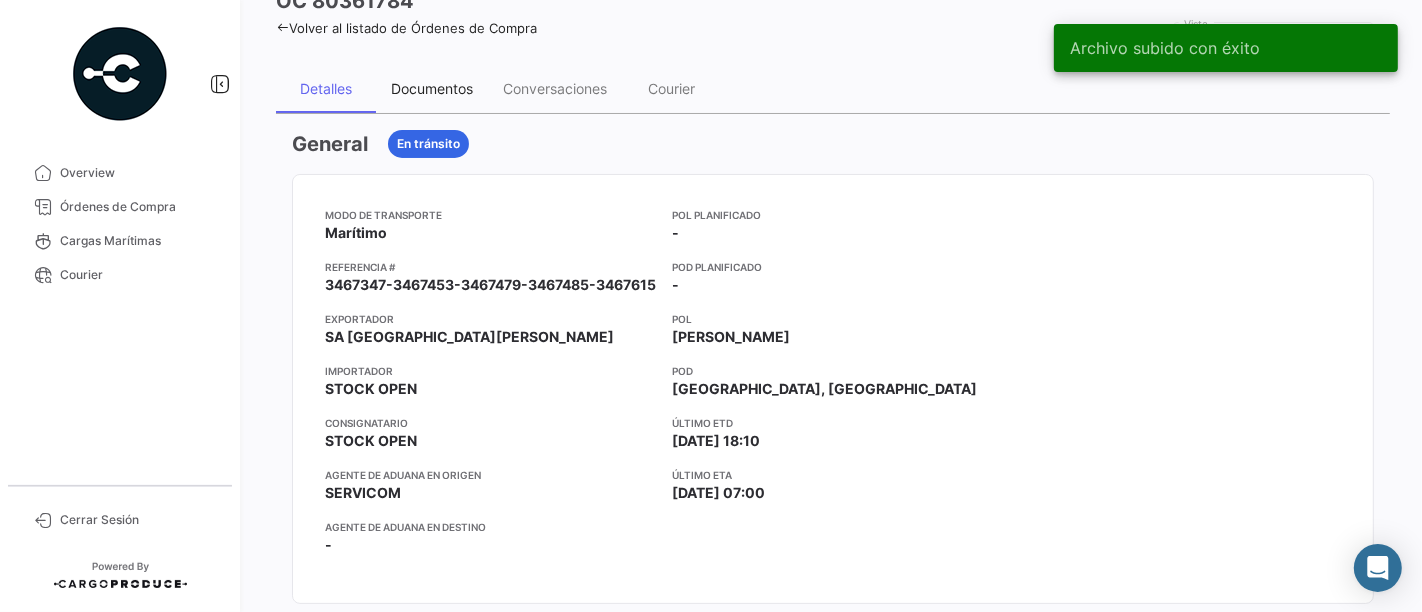 click on "Documentos" at bounding box center [432, 88] 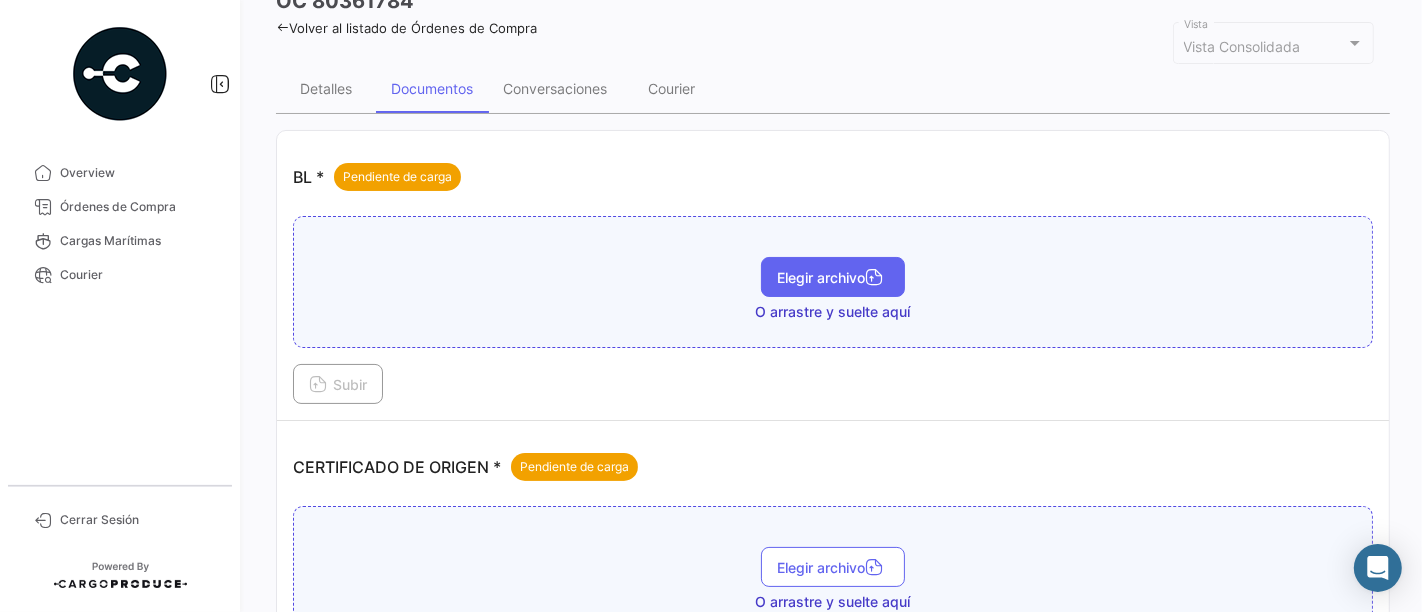 click on "Elegir archivo  O arrastre y suelte aquí" at bounding box center [833, 289] 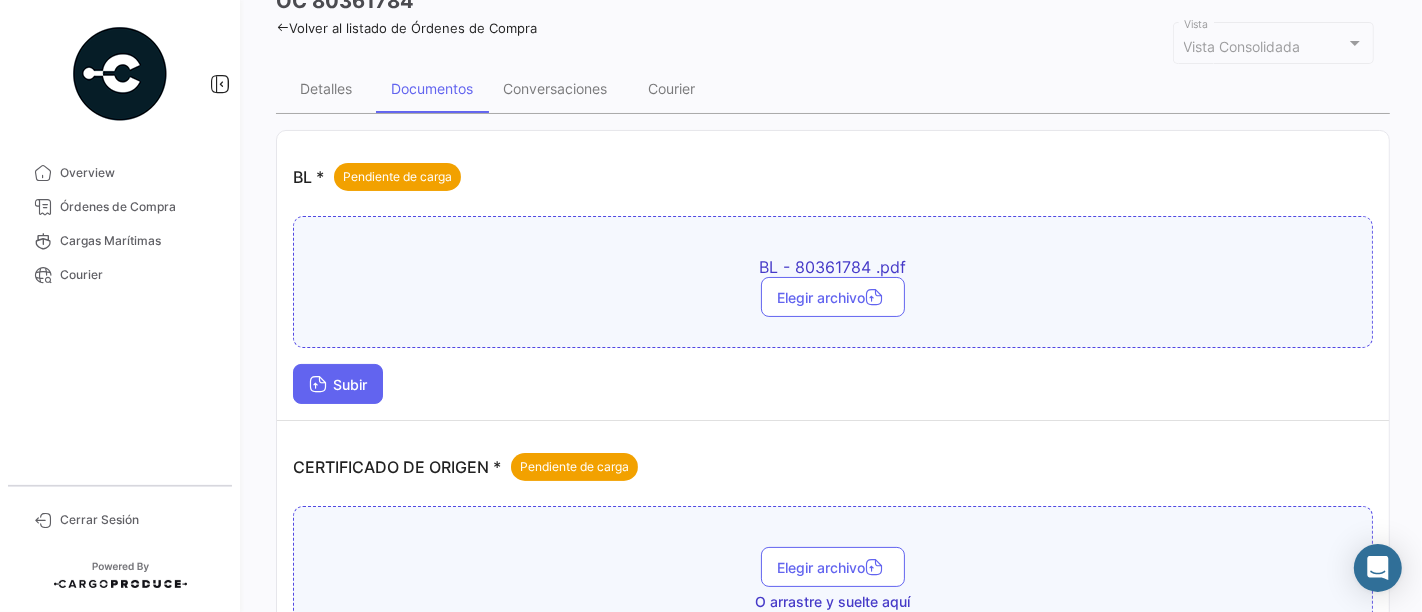 click on "Subir" at bounding box center [338, 384] 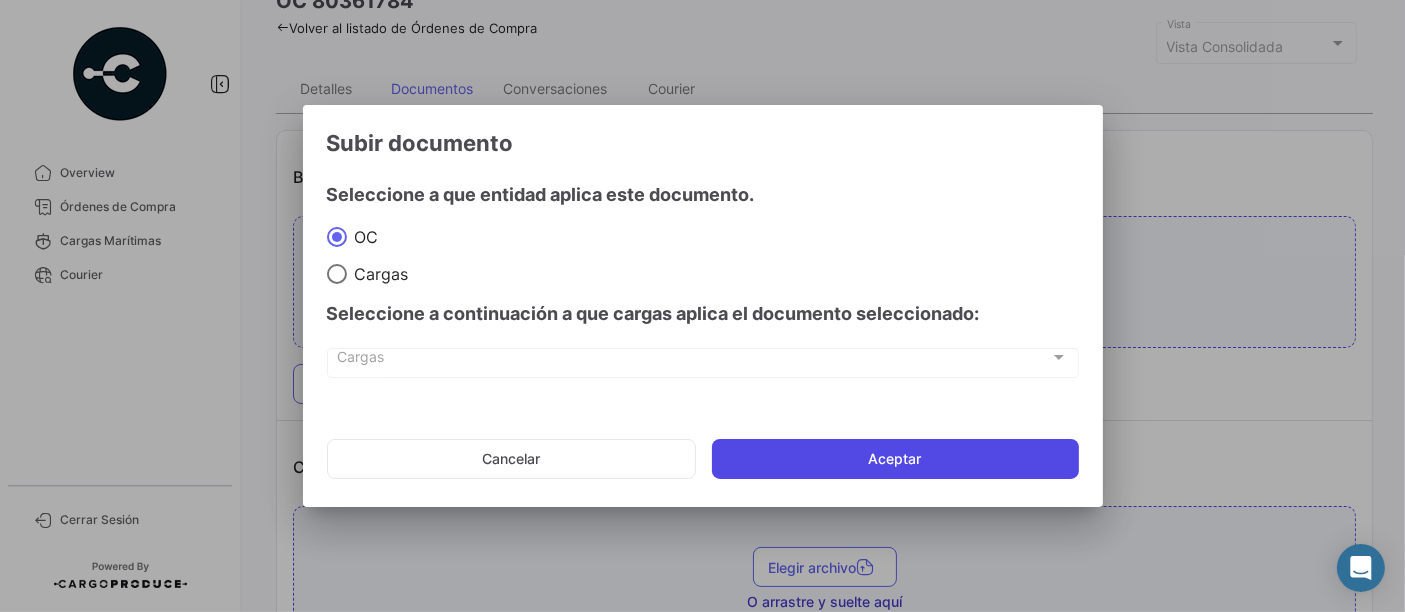 click on "Aceptar" 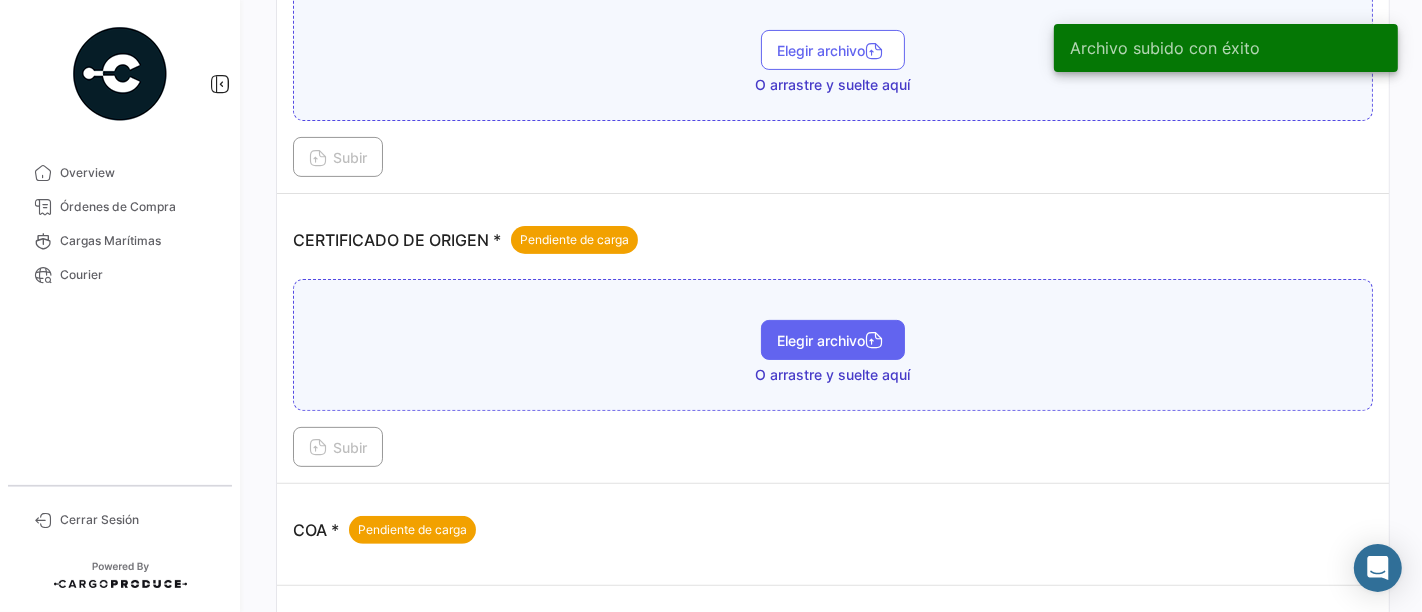 scroll, scrollTop: 444, scrollLeft: 0, axis: vertical 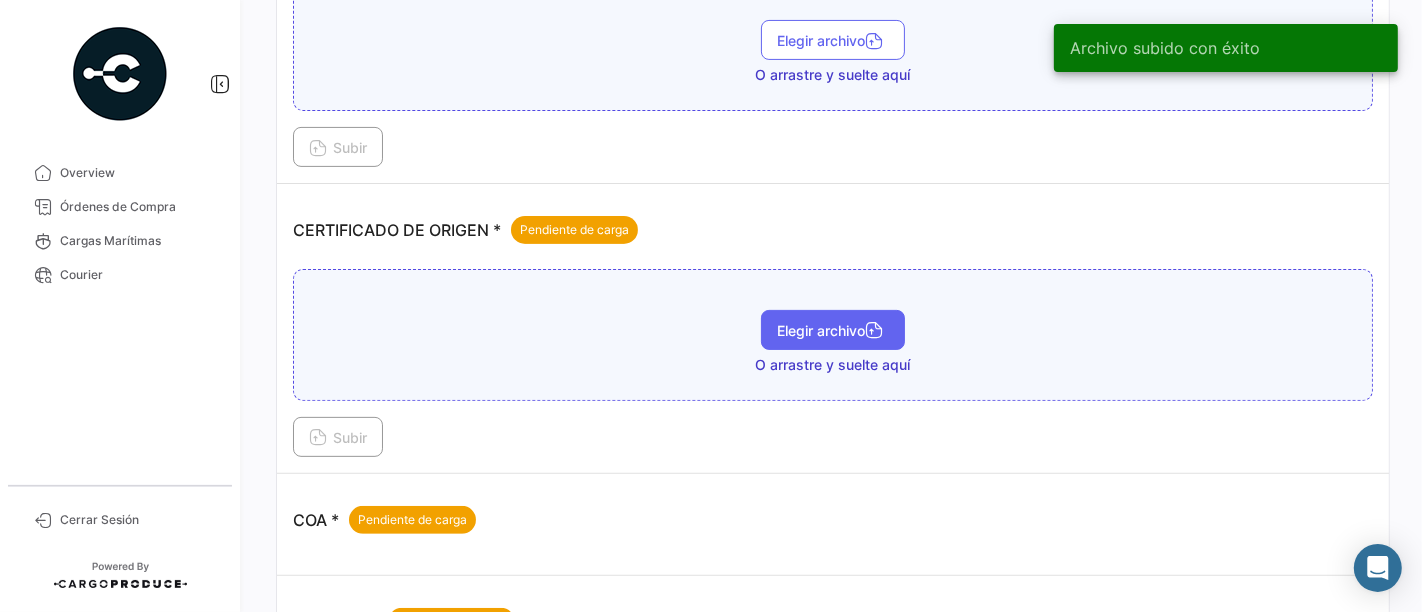 click on "Elegir archivo" at bounding box center (833, 330) 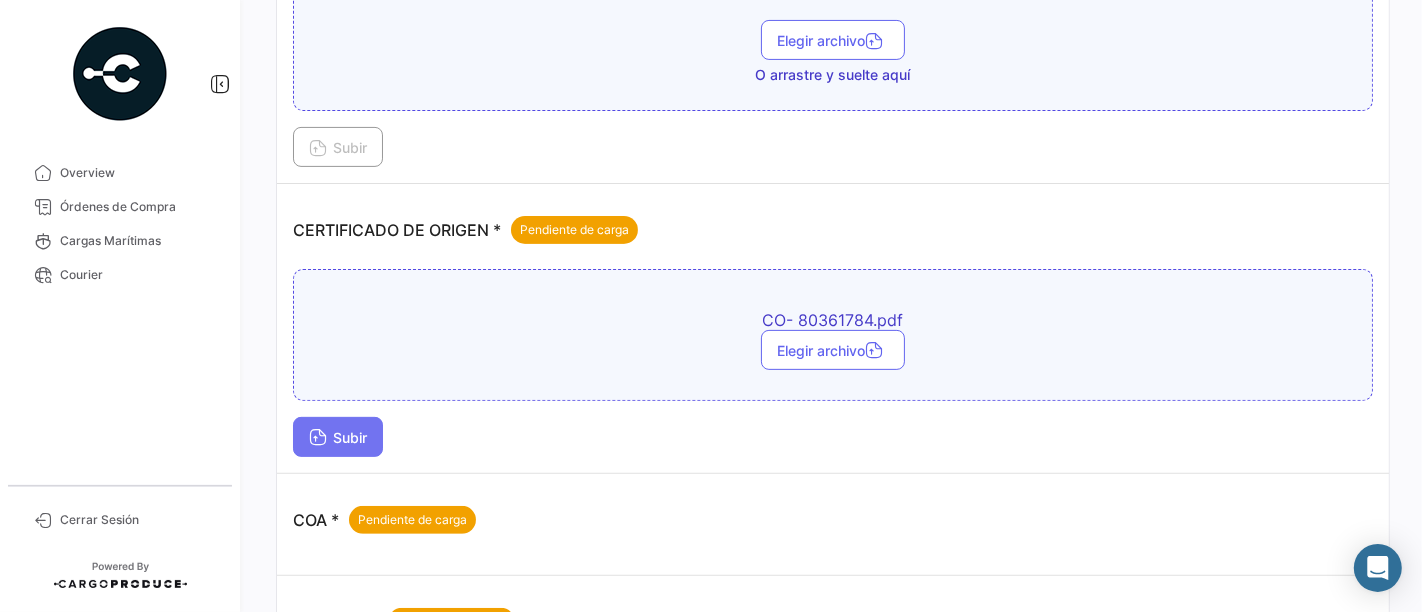 click on "Subir" at bounding box center (338, 437) 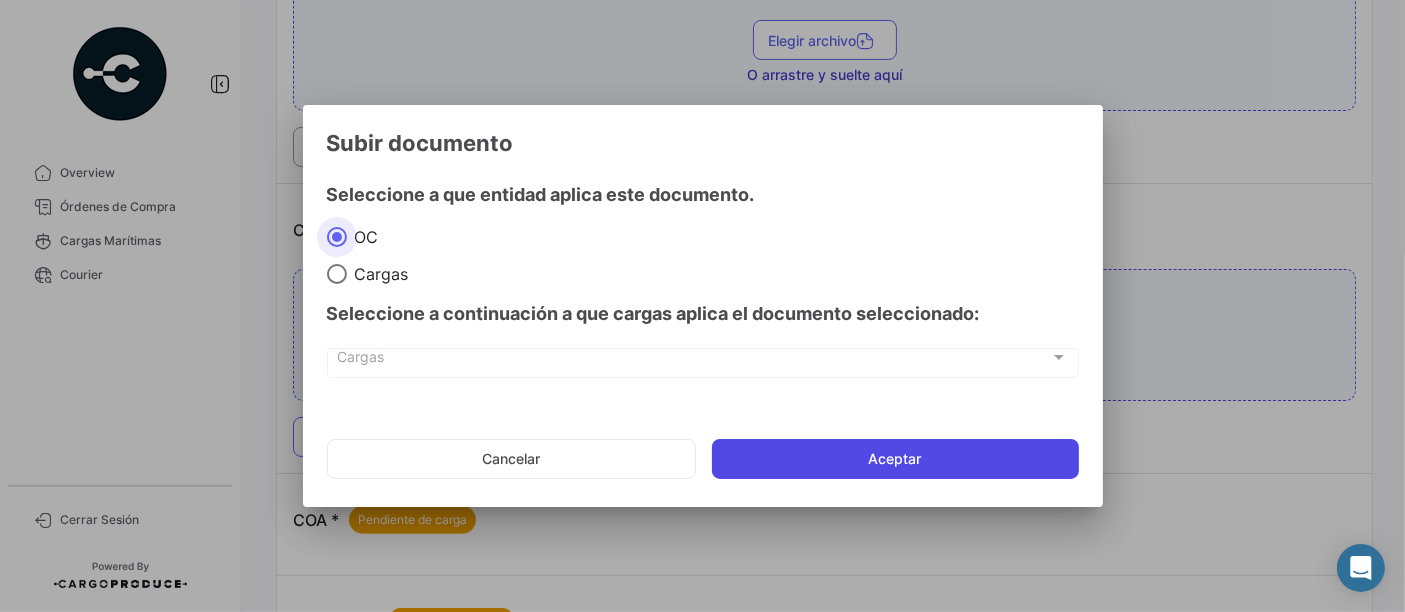 click on "Aceptar" 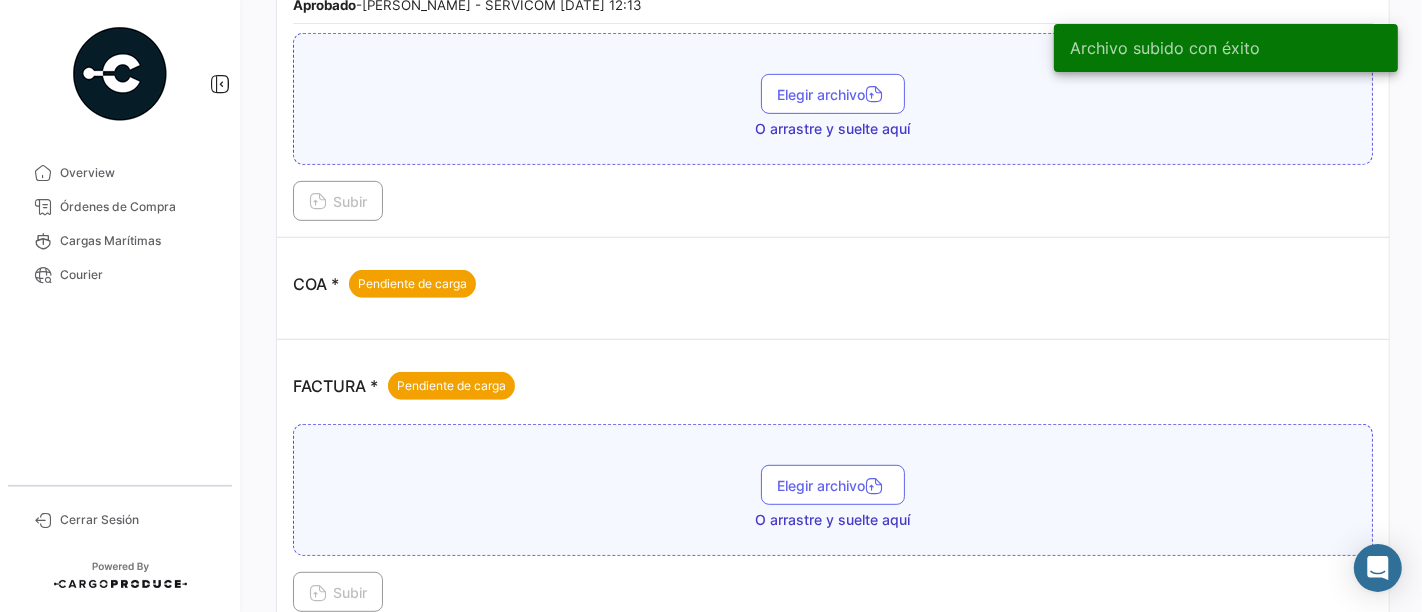 scroll, scrollTop: 888, scrollLeft: 0, axis: vertical 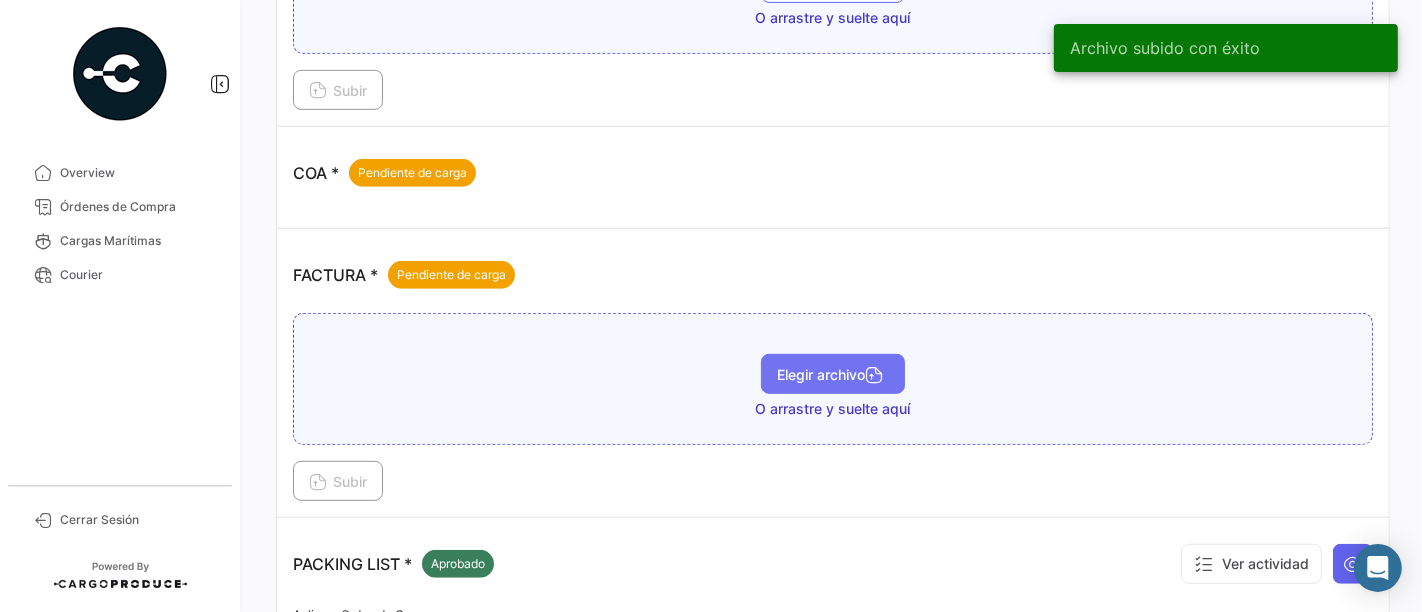click on "Elegir archivo" at bounding box center [833, 374] 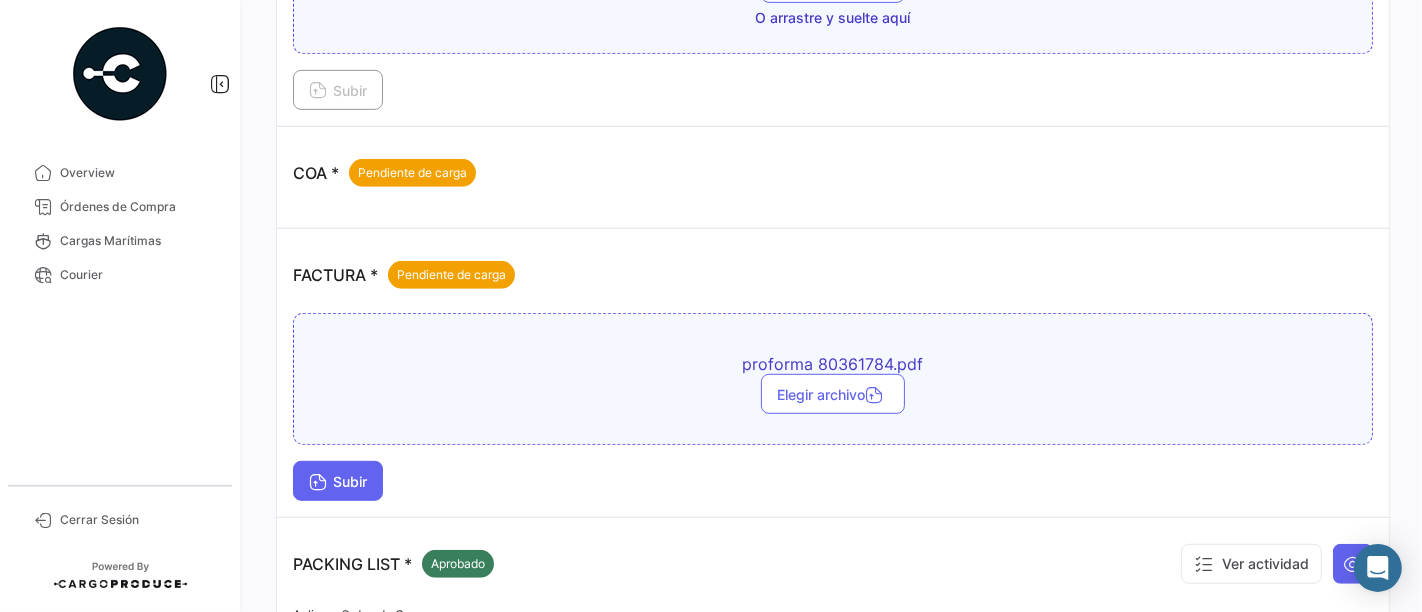 click on "Subir" at bounding box center [338, 481] 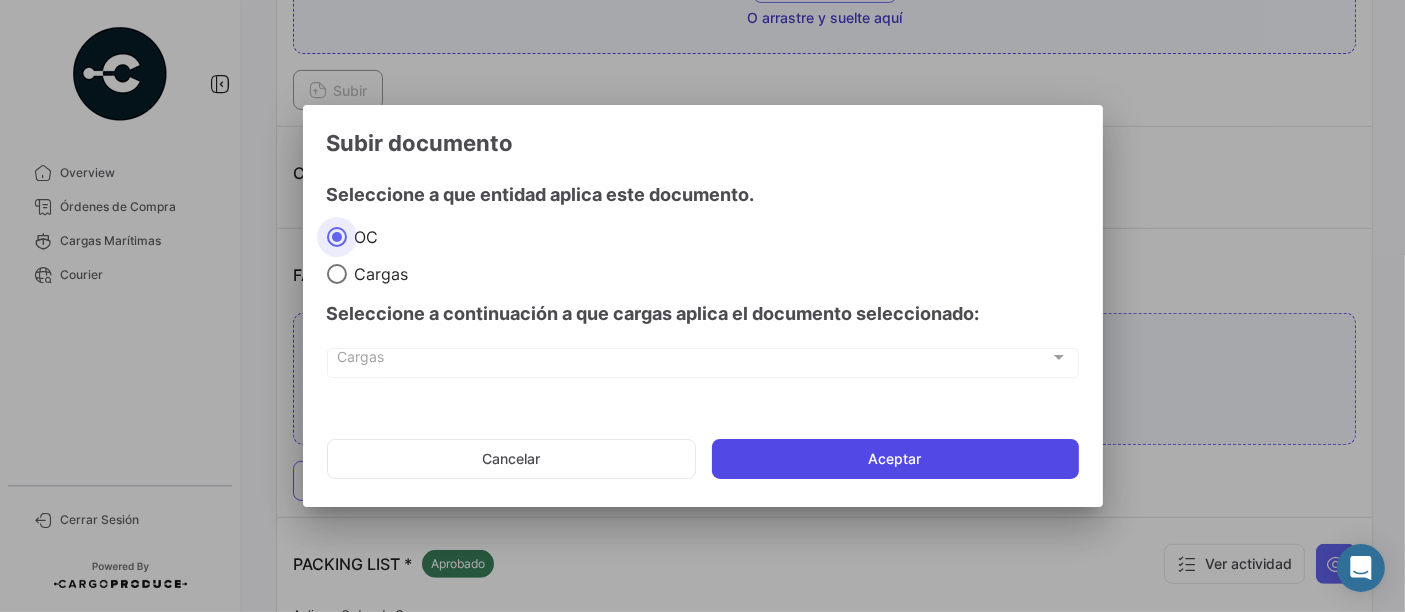 click on "Aceptar" 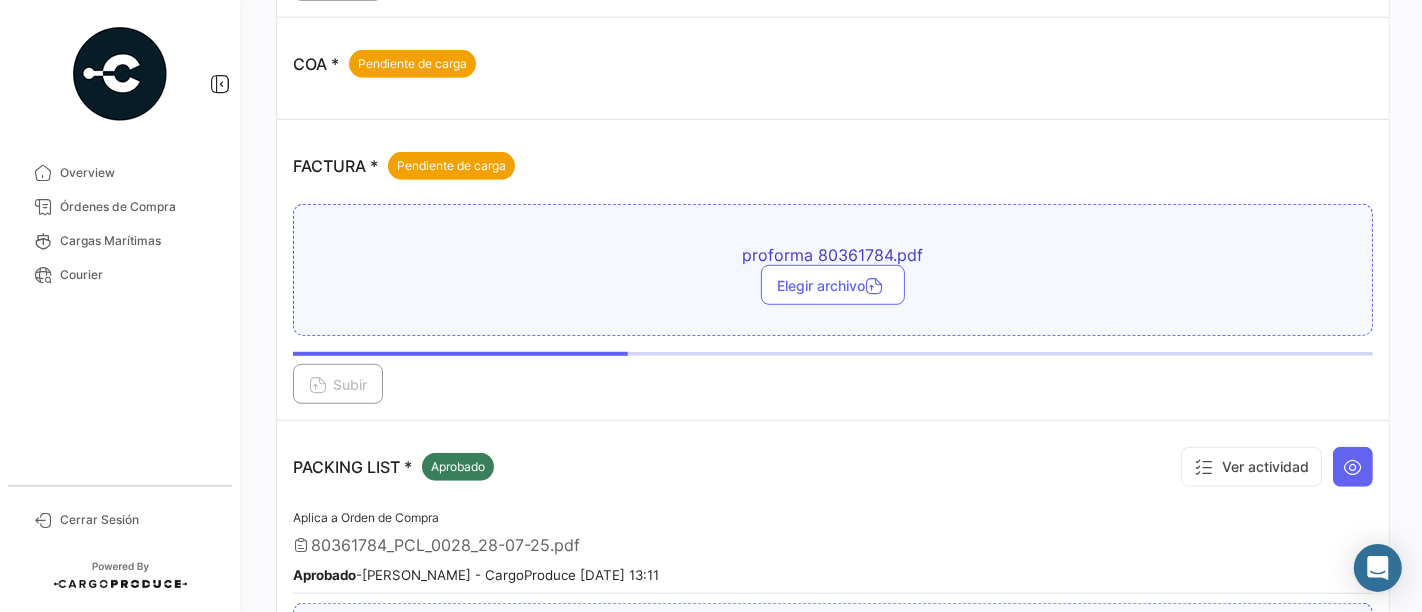 scroll, scrollTop: 1000, scrollLeft: 0, axis: vertical 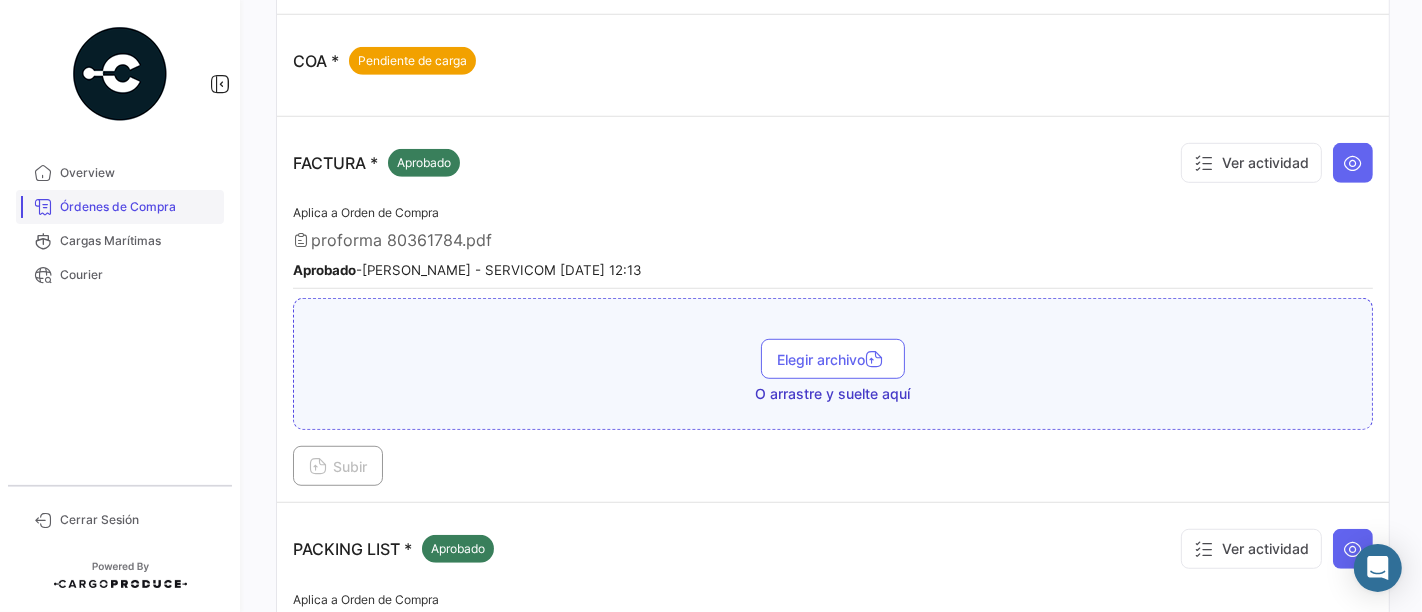 click on "Órdenes de Compra" at bounding box center (138, 207) 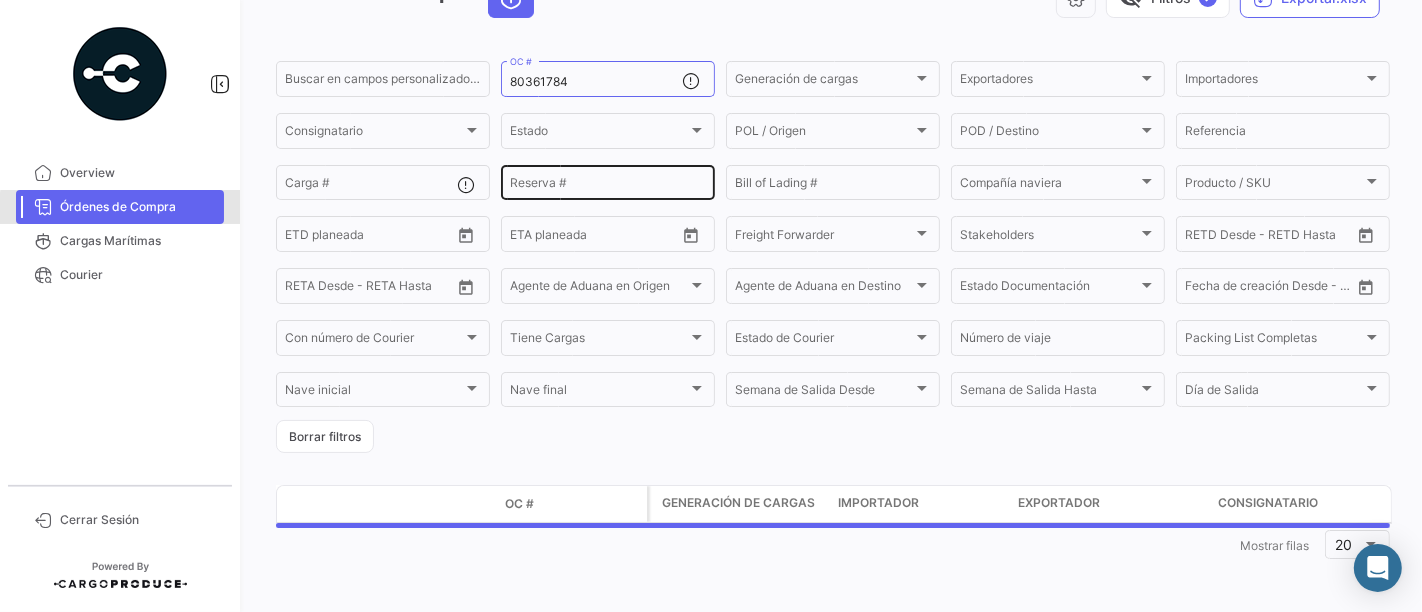 scroll, scrollTop: 0, scrollLeft: 0, axis: both 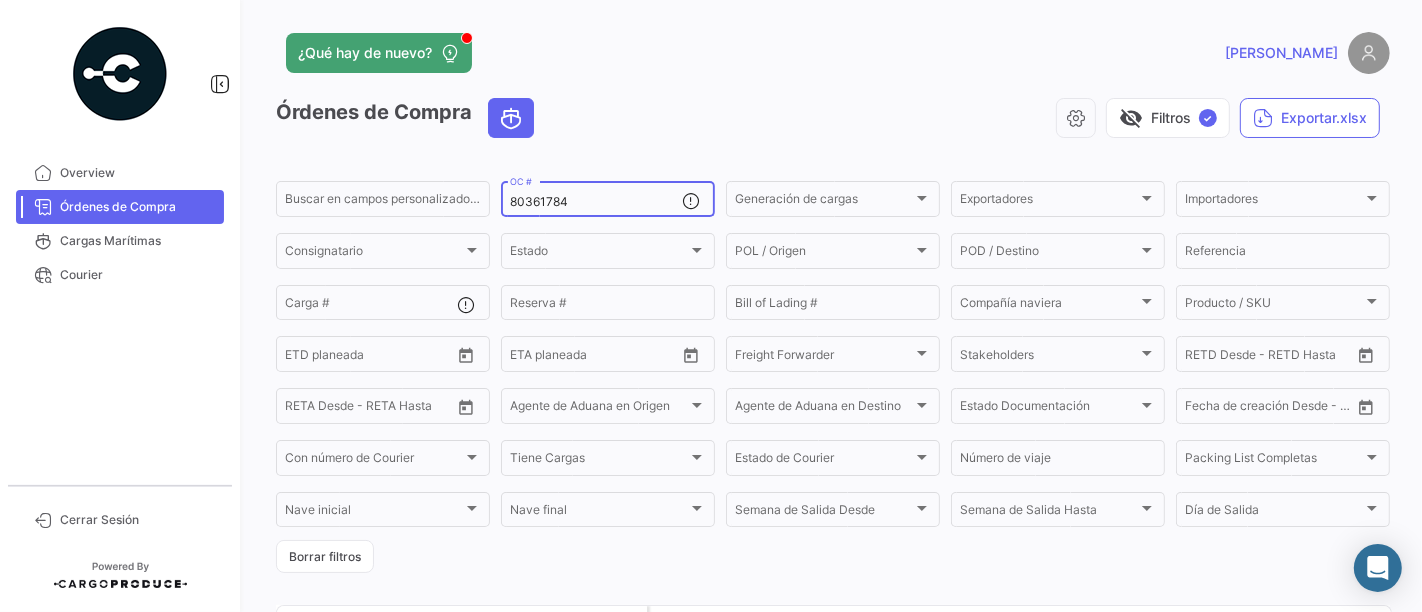 drag, startPoint x: 582, startPoint y: 205, endPoint x: 461, endPoint y: 217, distance: 121.59358 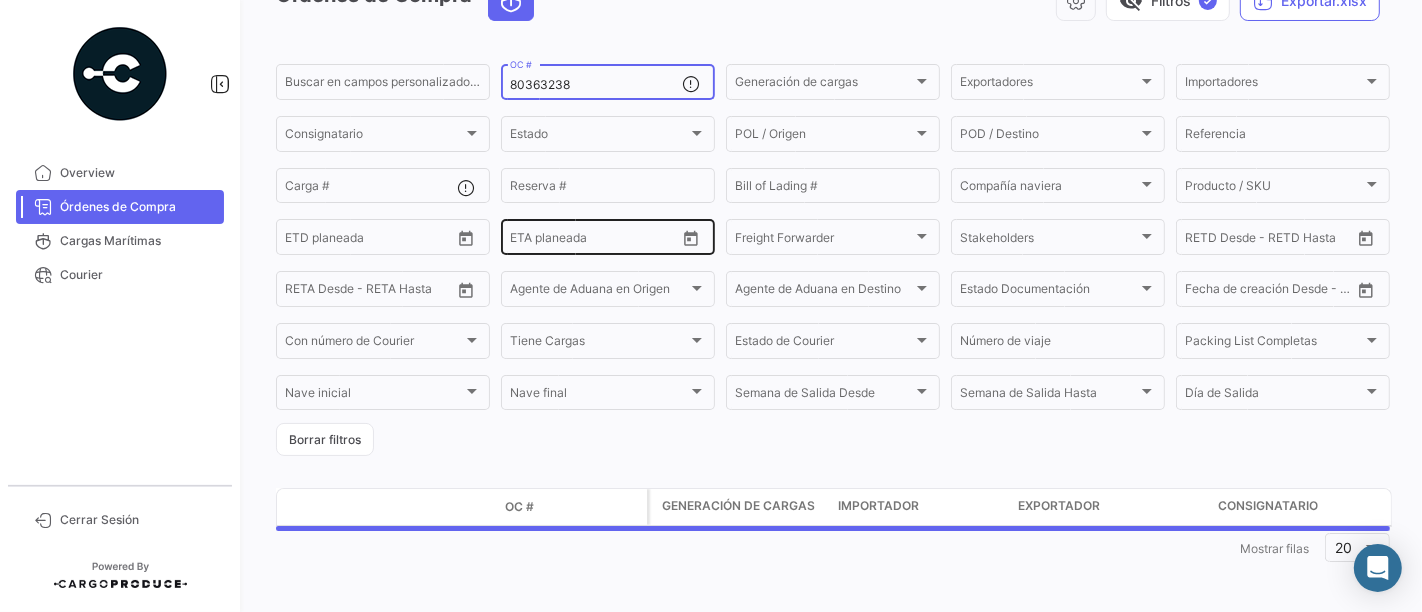 scroll, scrollTop: 121, scrollLeft: 0, axis: vertical 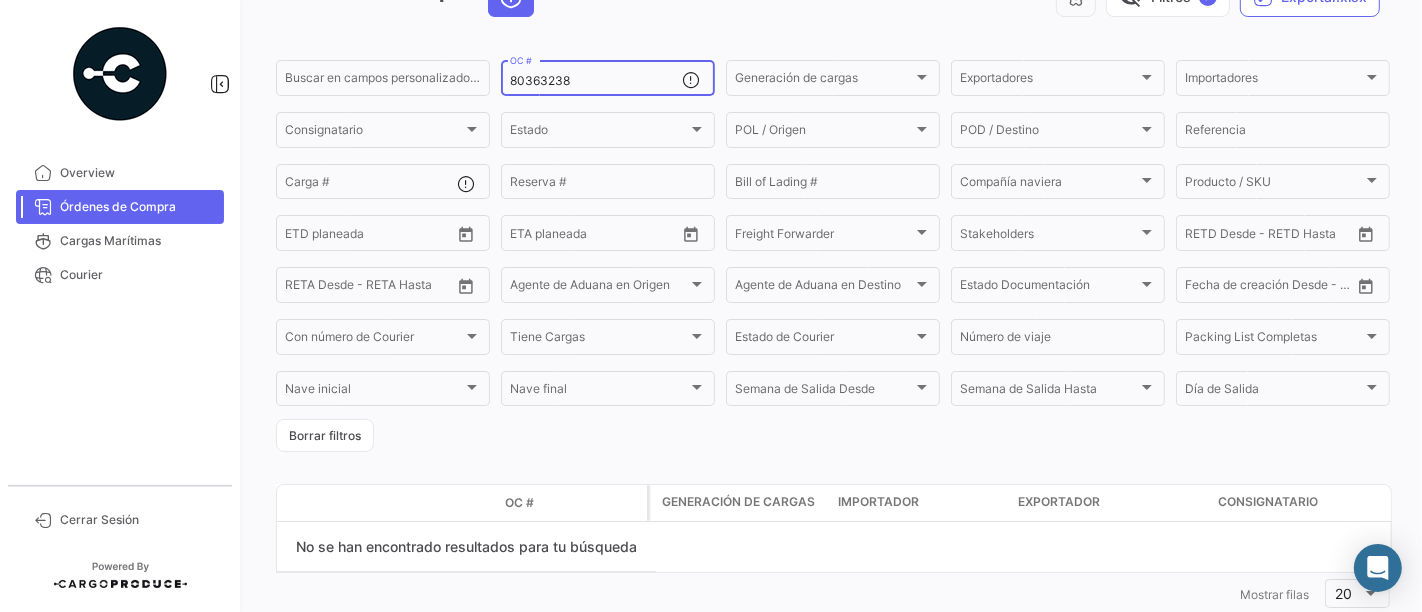 click on "80363238" at bounding box center (596, 81) 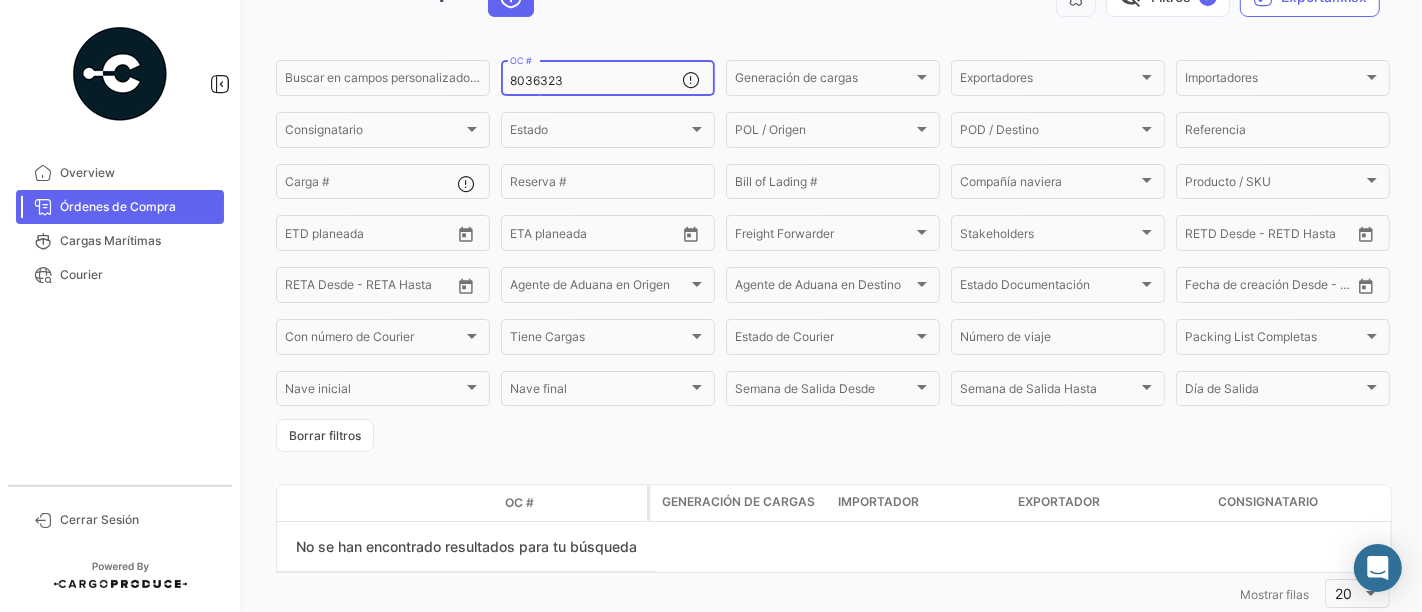 scroll, scrollTop: 0, scrollLeft: 0, axis: both 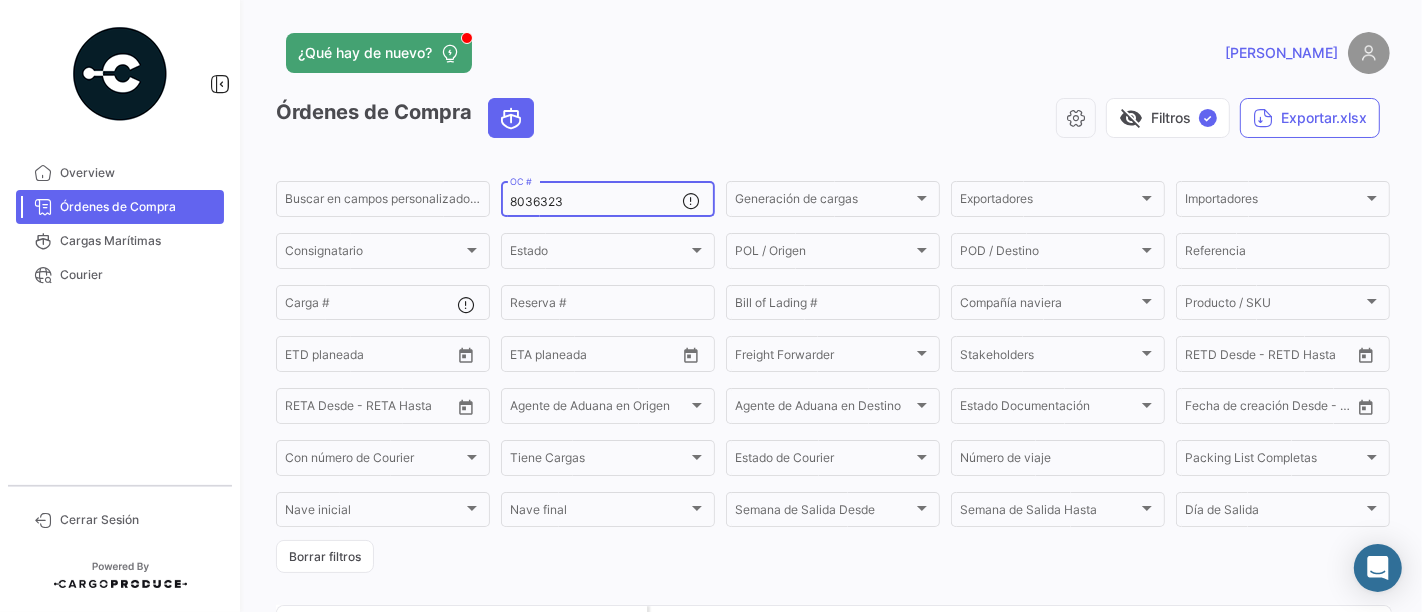 type on "80363238" 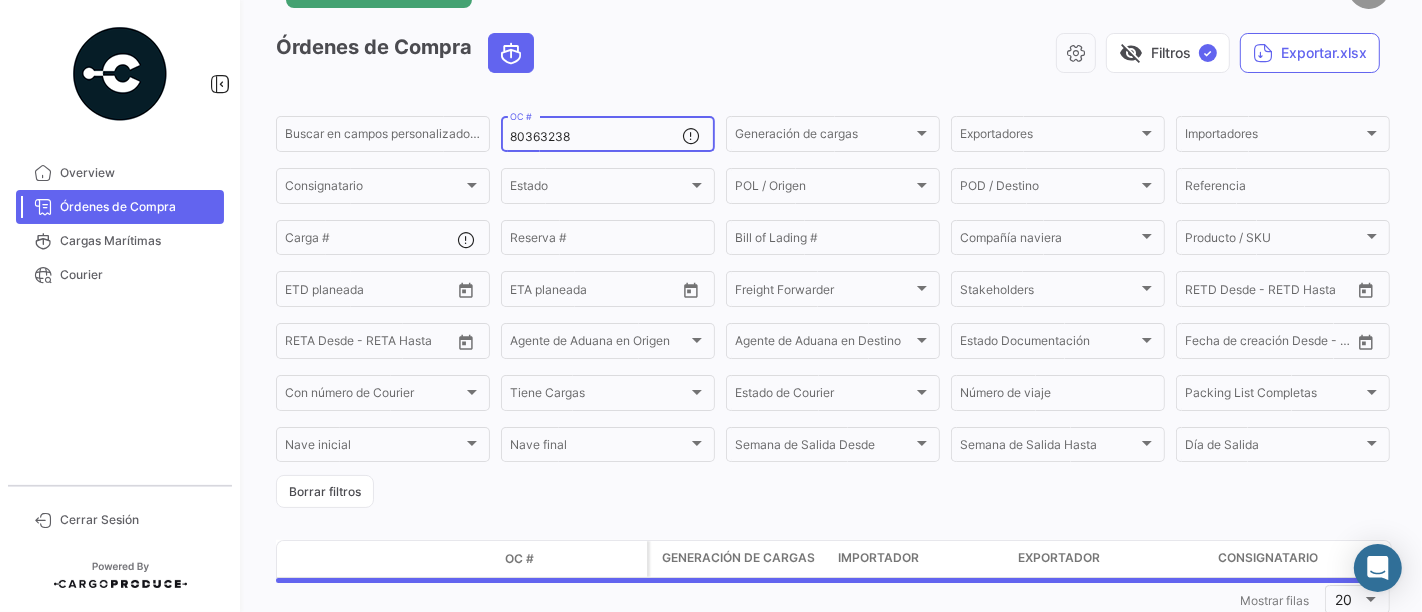 scroll, scrollTop: 121, scrollLeft: 0, axis: vertical 